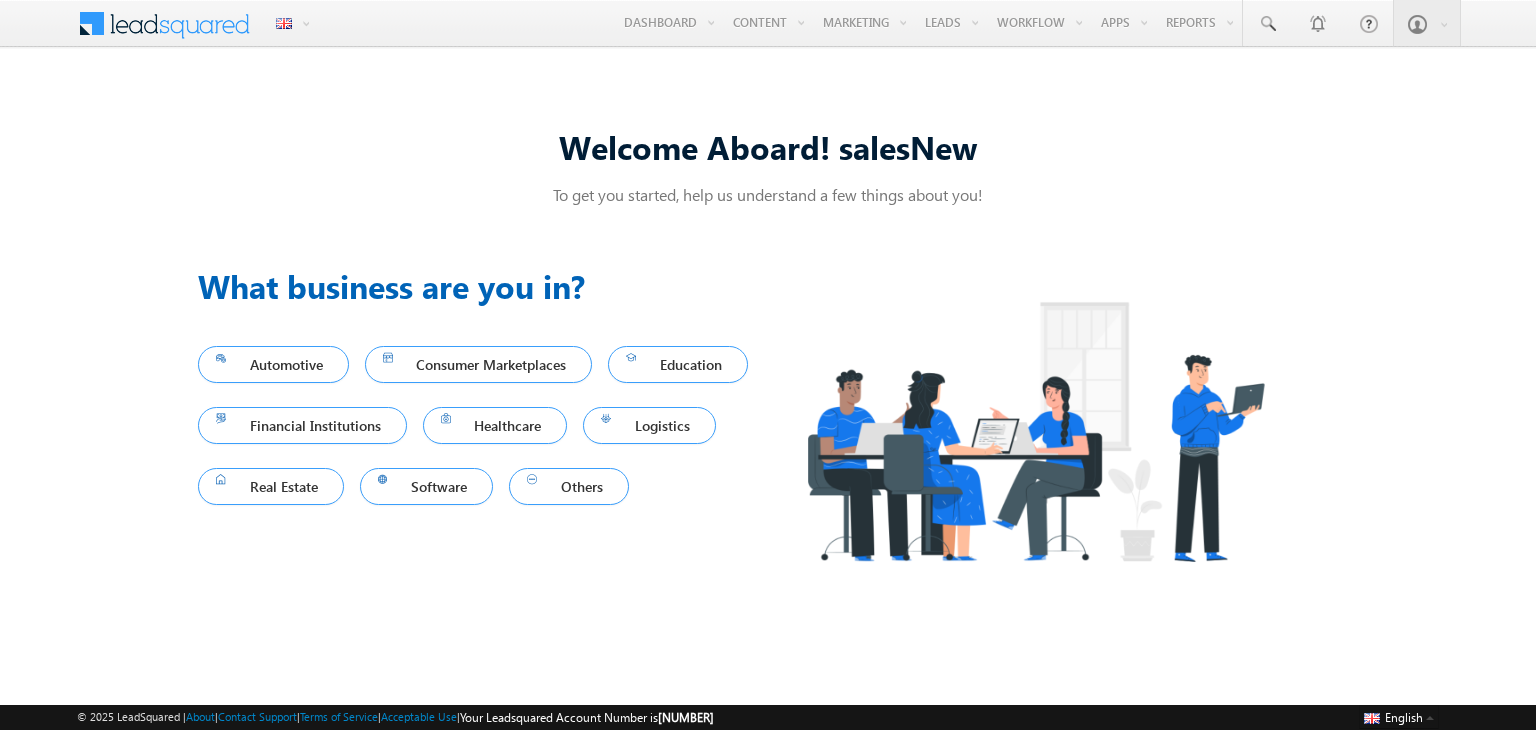 scroll, scrollTop: 0, scrollLeft: 0, axis: both 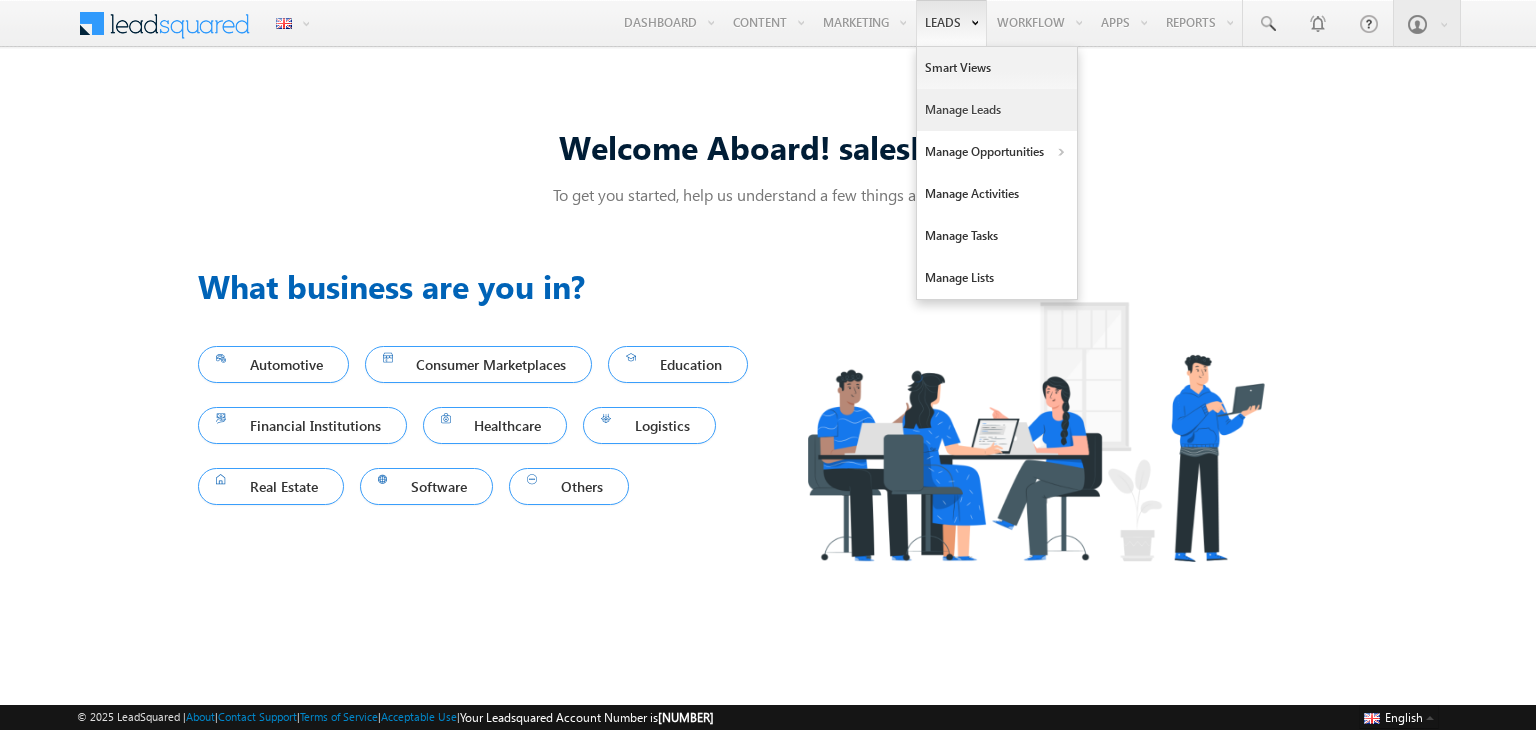 click on "Manage Leads" at bounding box center (997, 110) 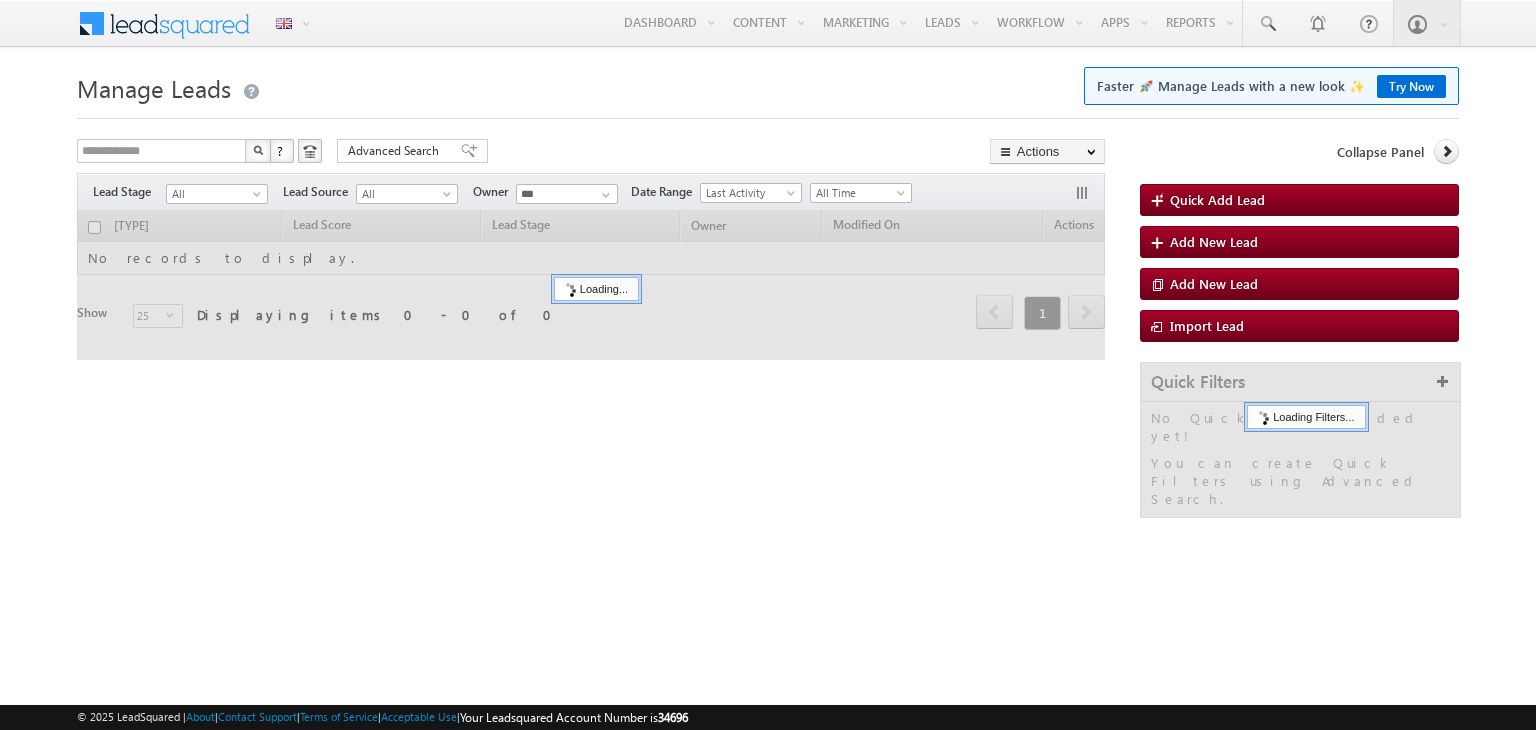 scroll, scrollTop: 0, scrollLeft: 0, axis: both 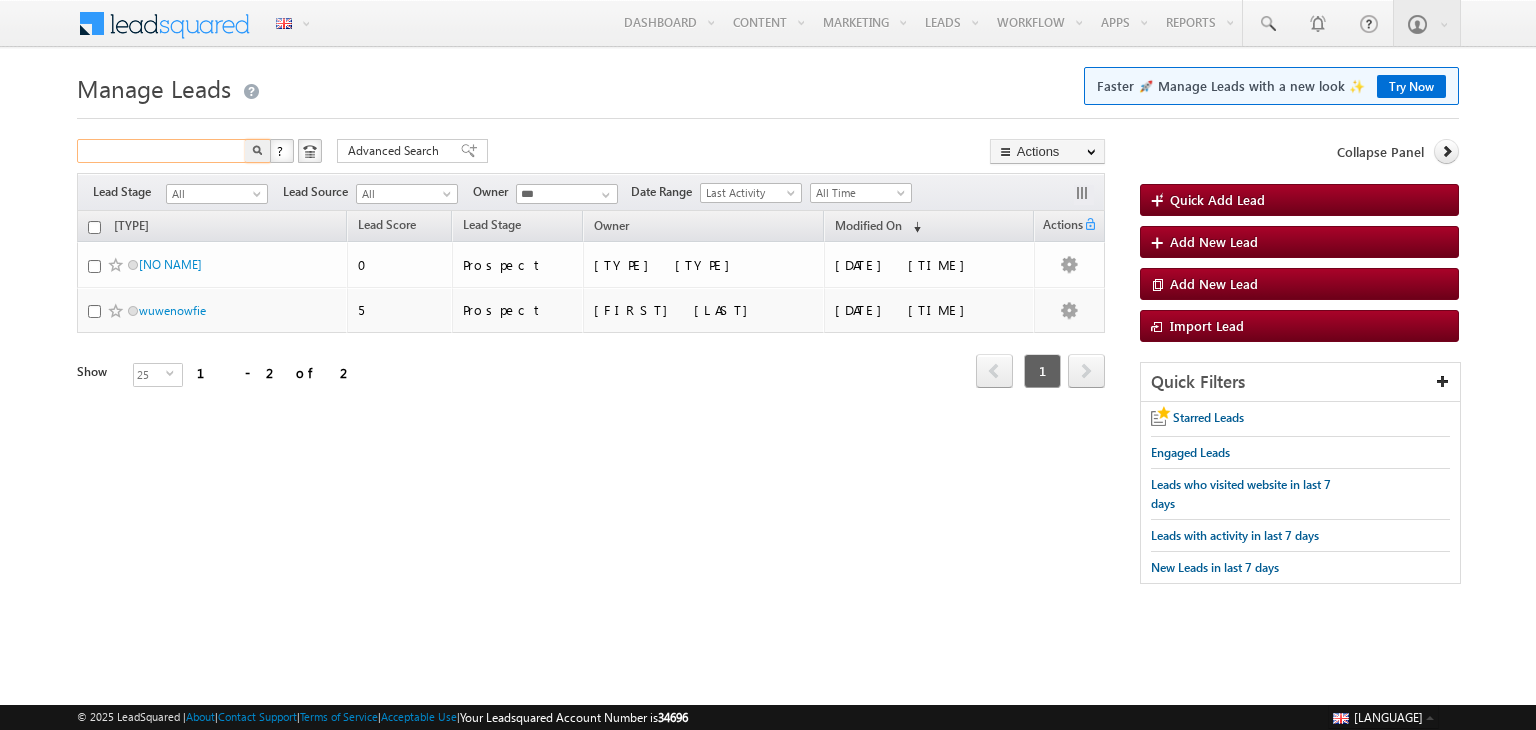 click at bounding box center [162, 151] 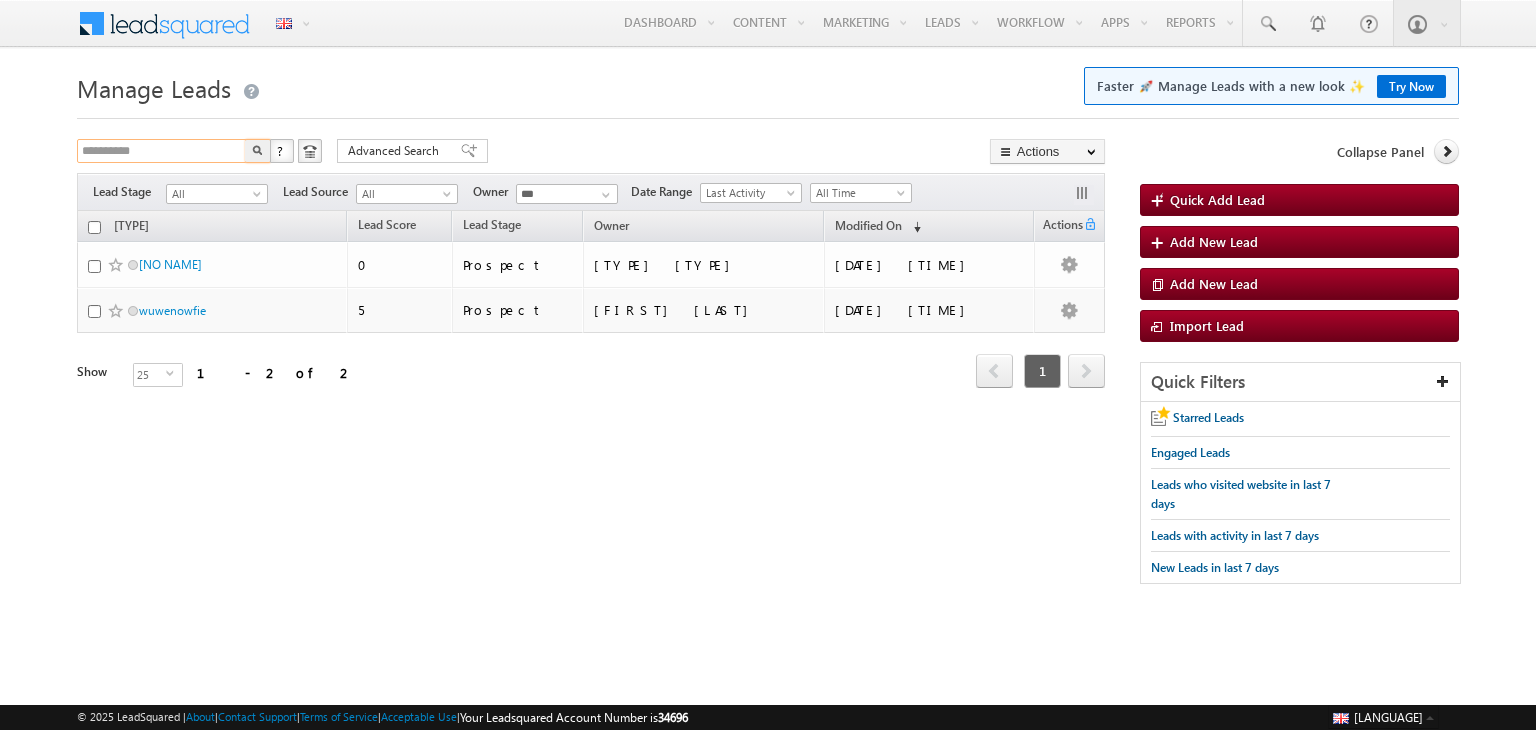 type on "**********" 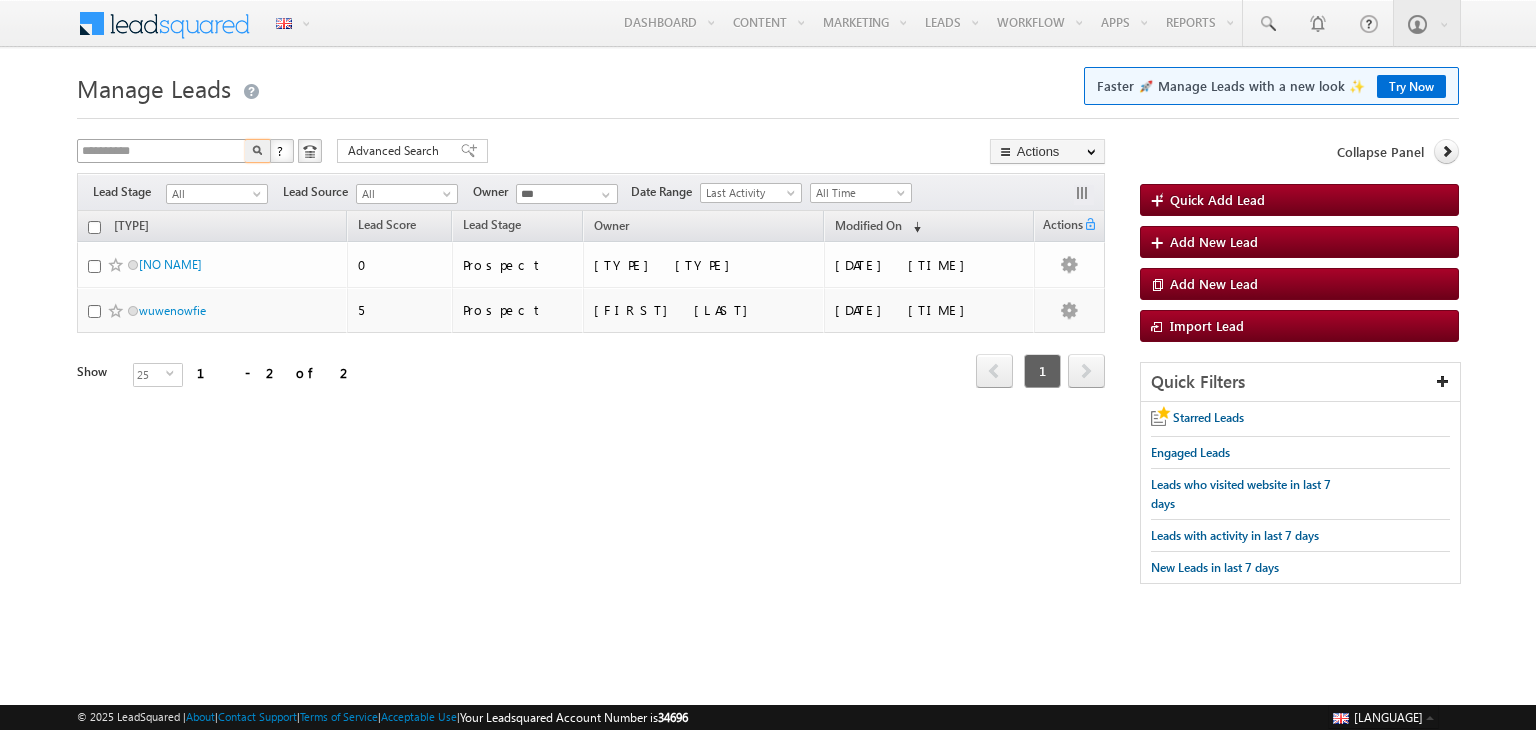 click at bounding box center (258, 151) 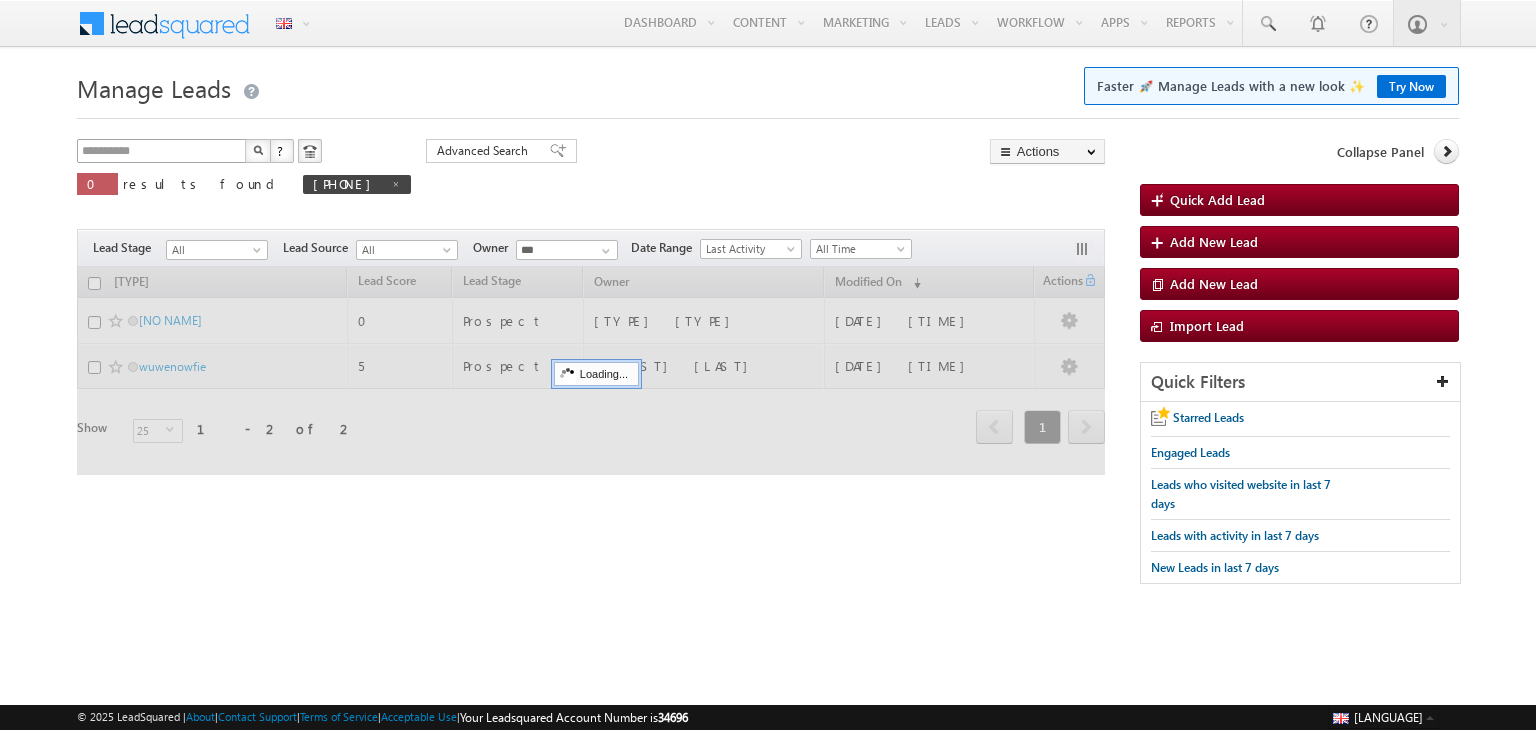type 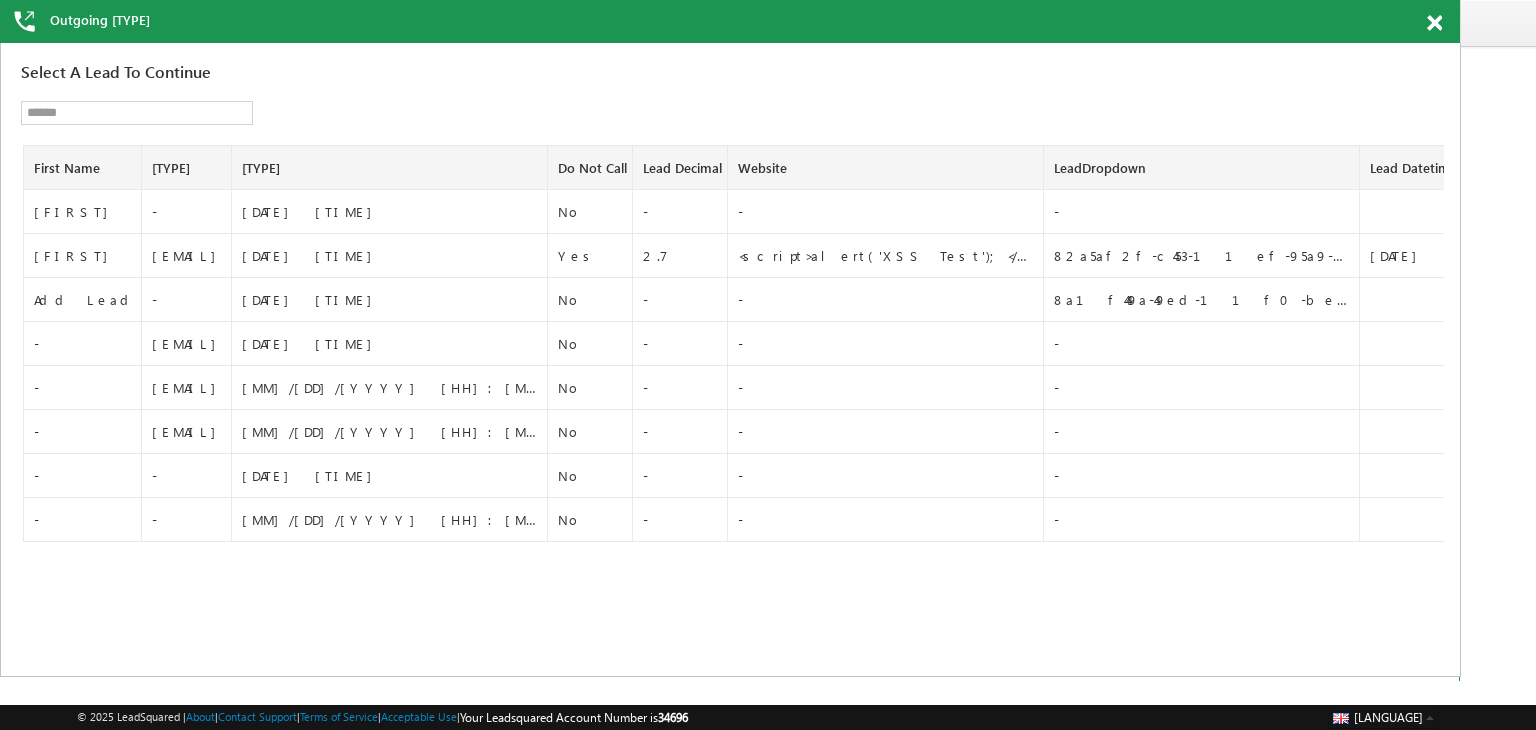 scroll, scrollTop: 0, scrollLeft: 0, axis: both 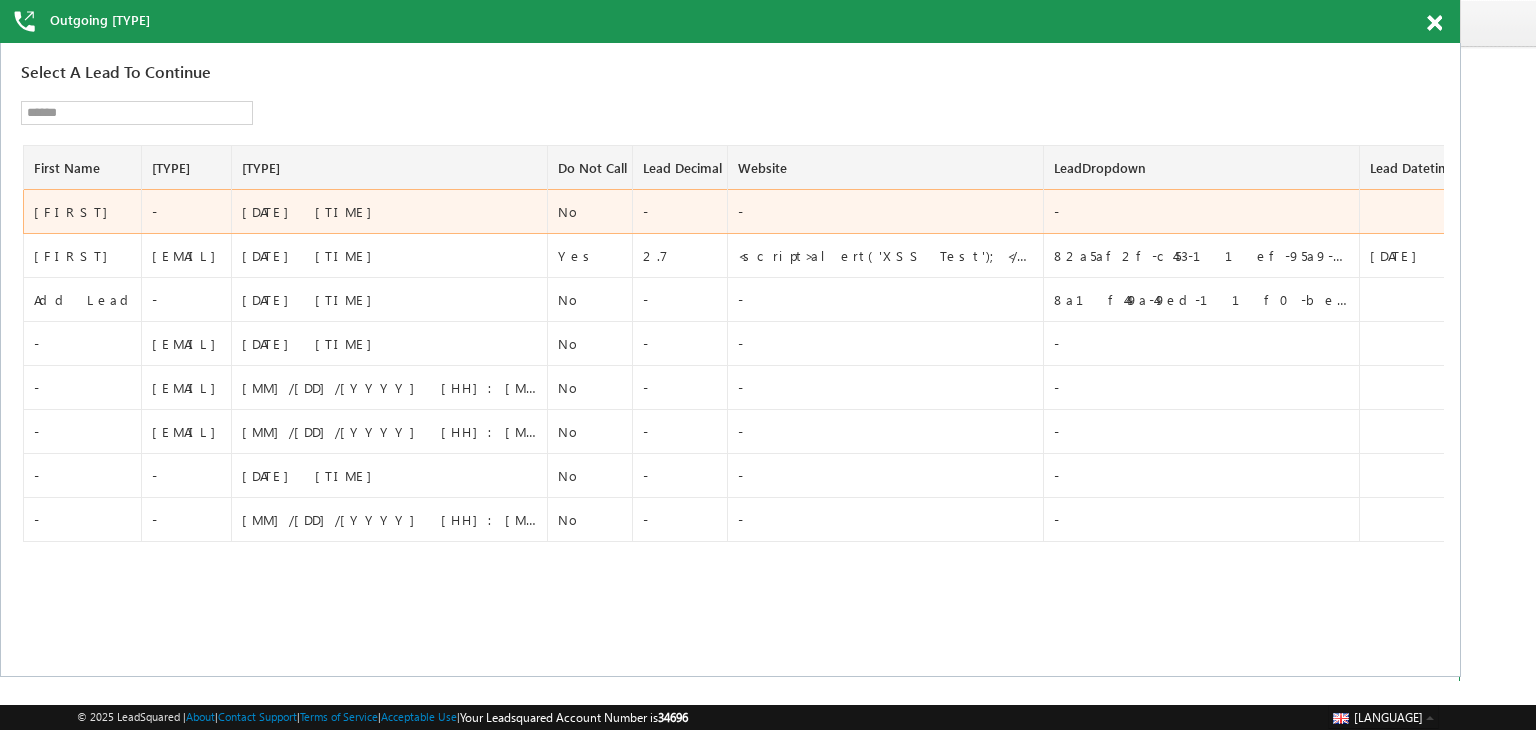 click on "Jack" at bounding box center [84, 212] 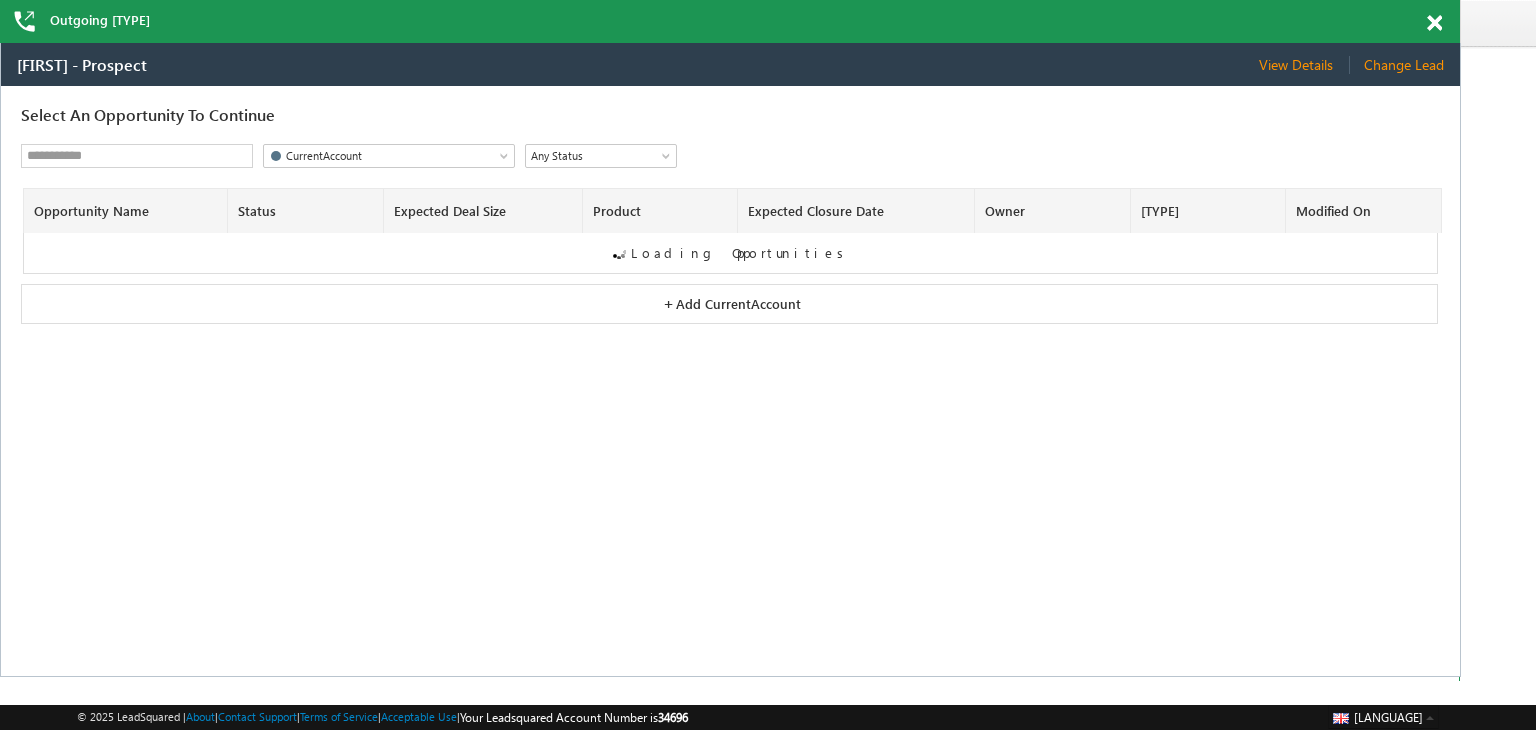 click on "View Details" at bounding box center [1303, 65] 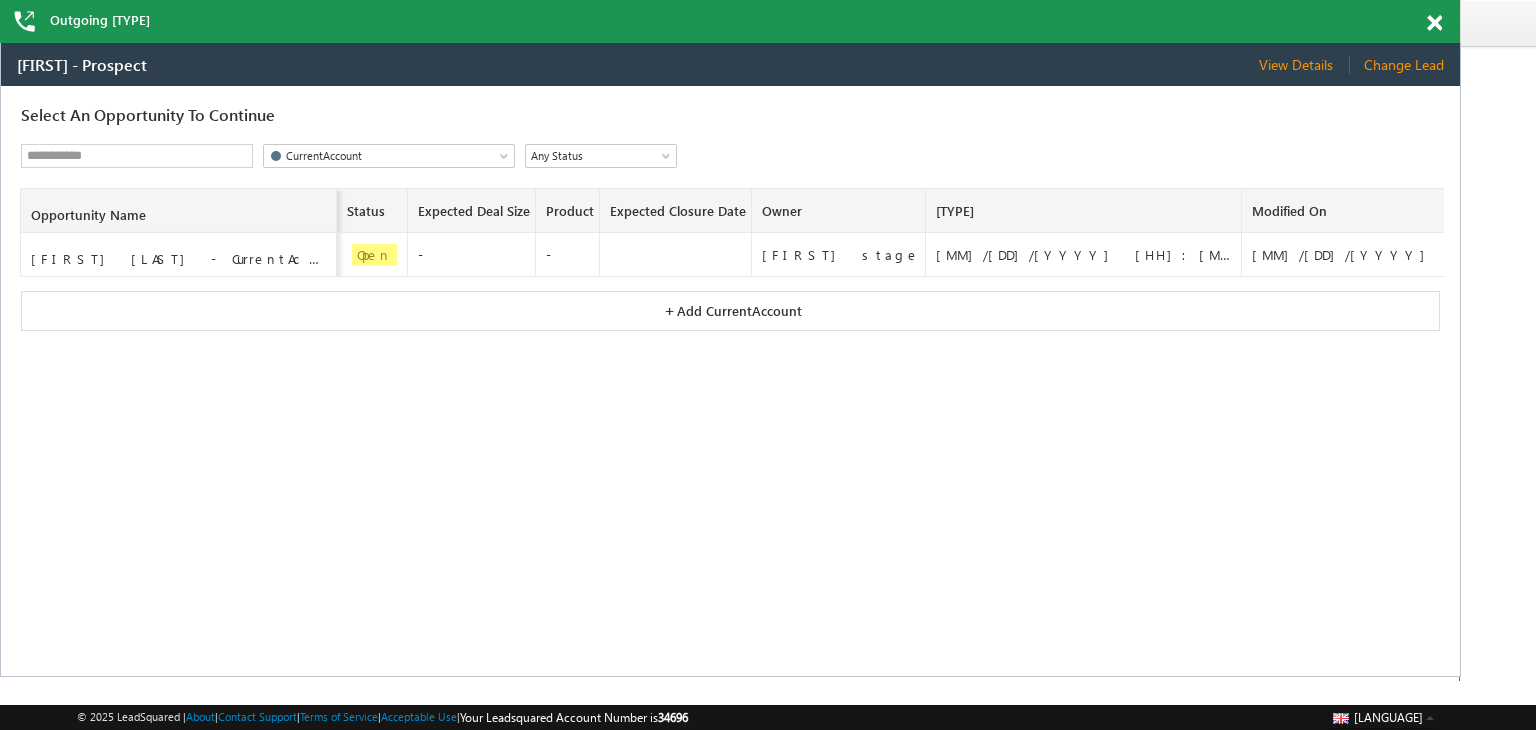 click on "Change Lead" at bounding box center (1403, 65) 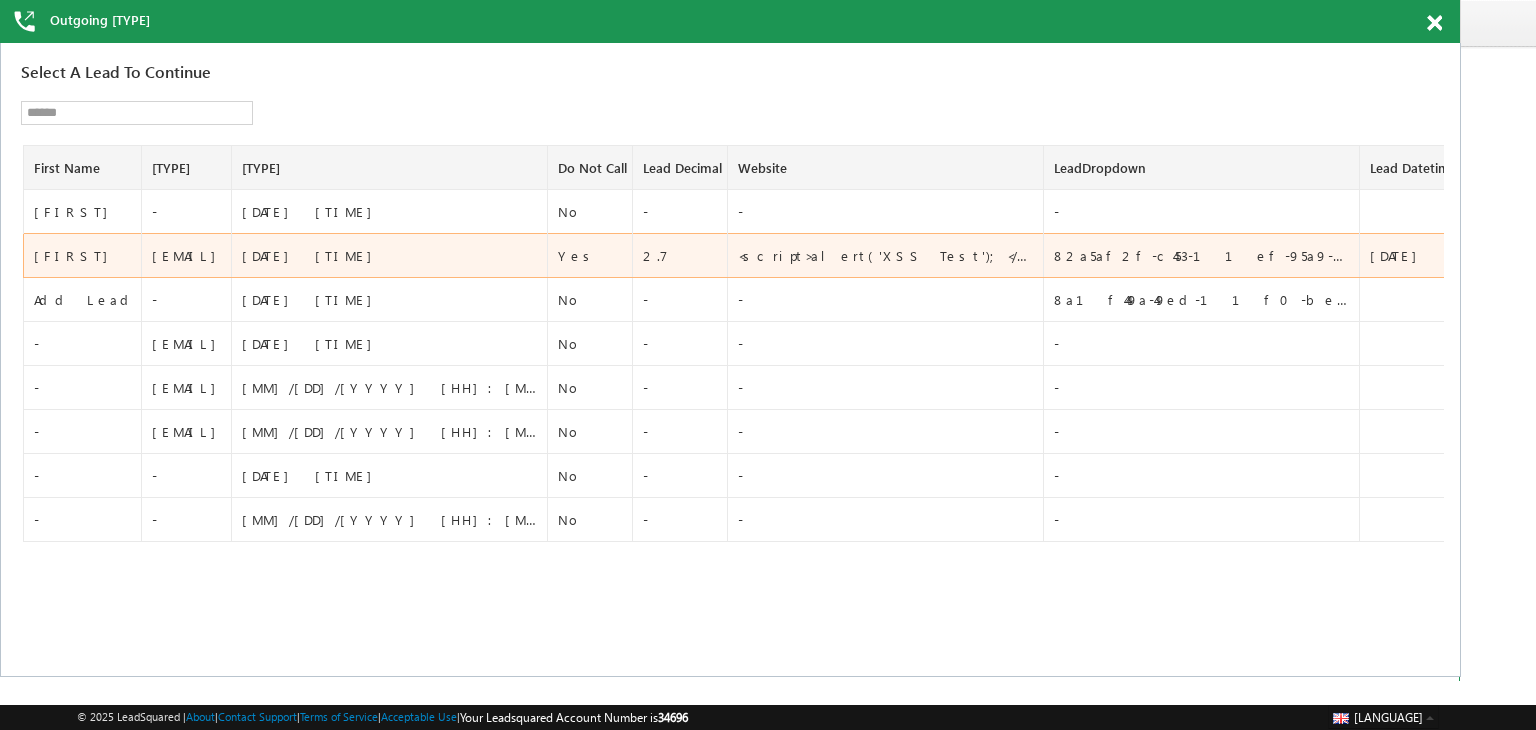 click on "Maria" at bounding box center (84, 256) 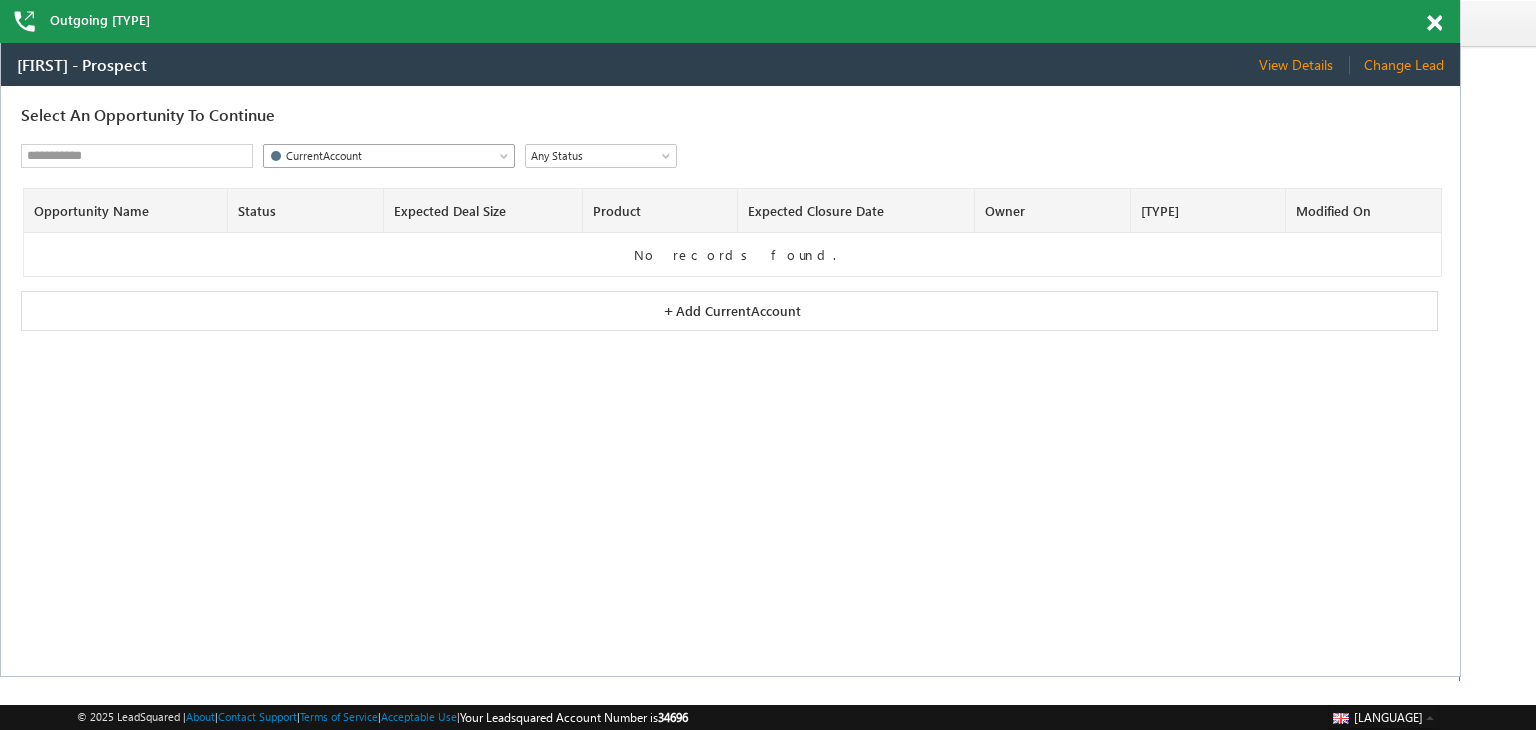 click on "CurrentAccount" at bounding box center (374, 156) 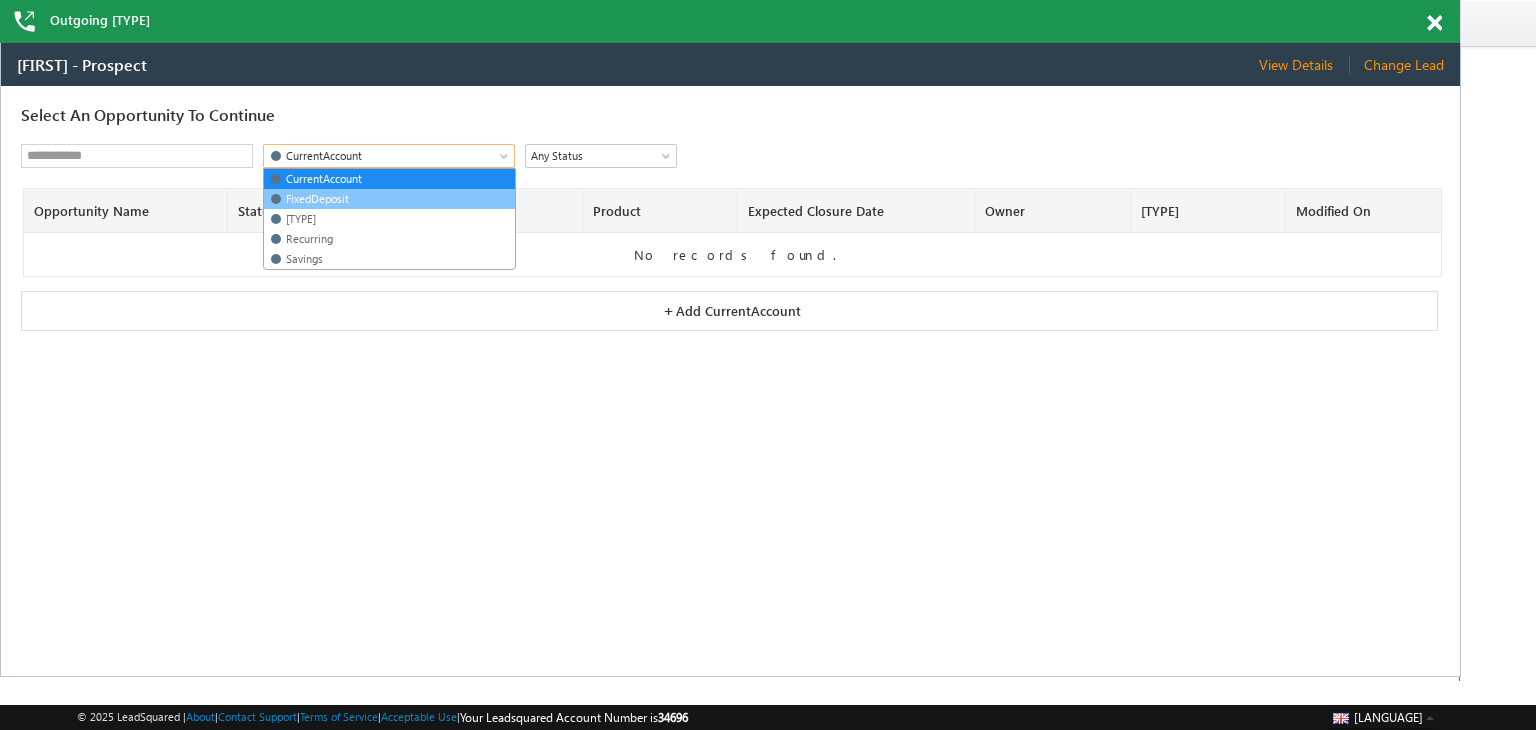 click on "FixedDeposit" at bounding box center [388, 199] 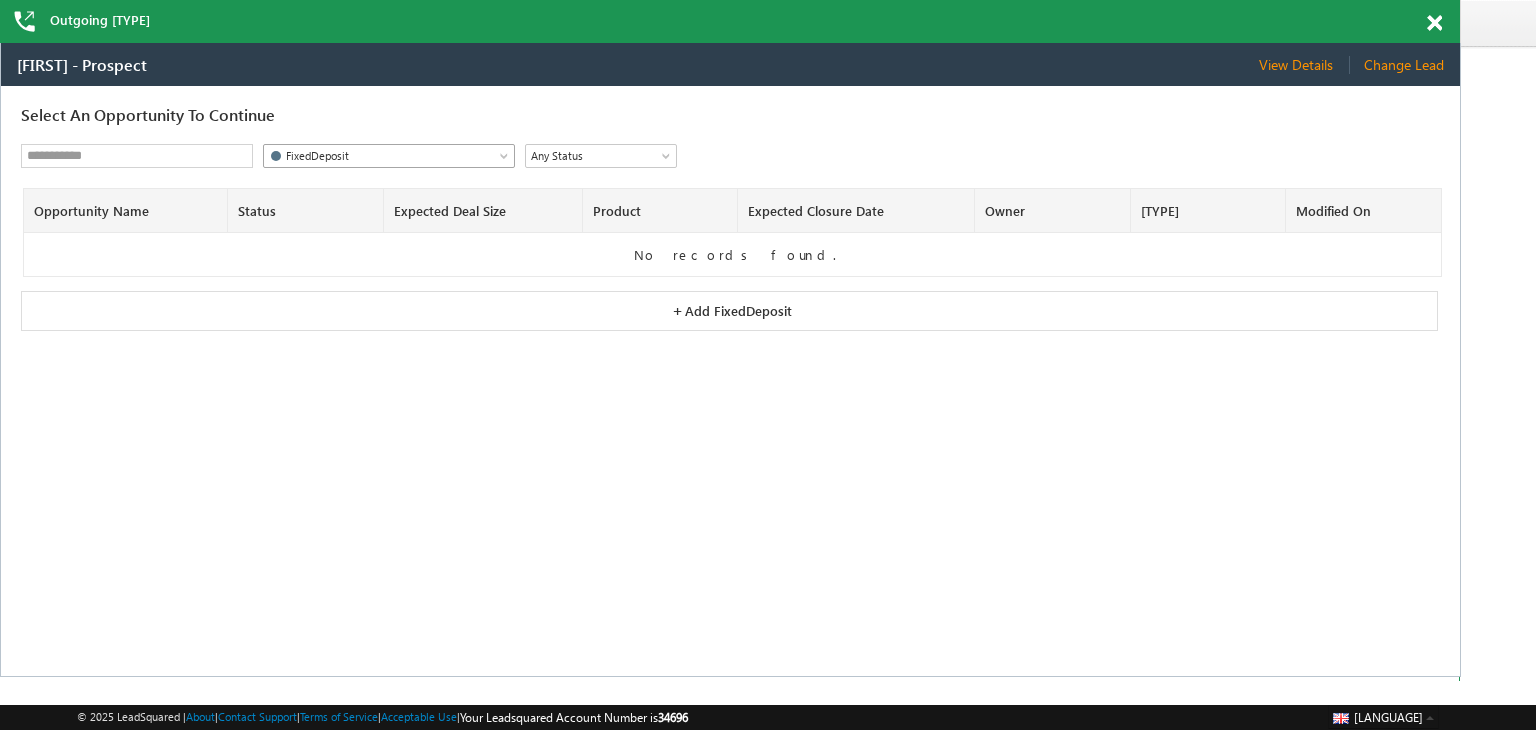click on "FixedDeposit" at bounding box center (374, 156) 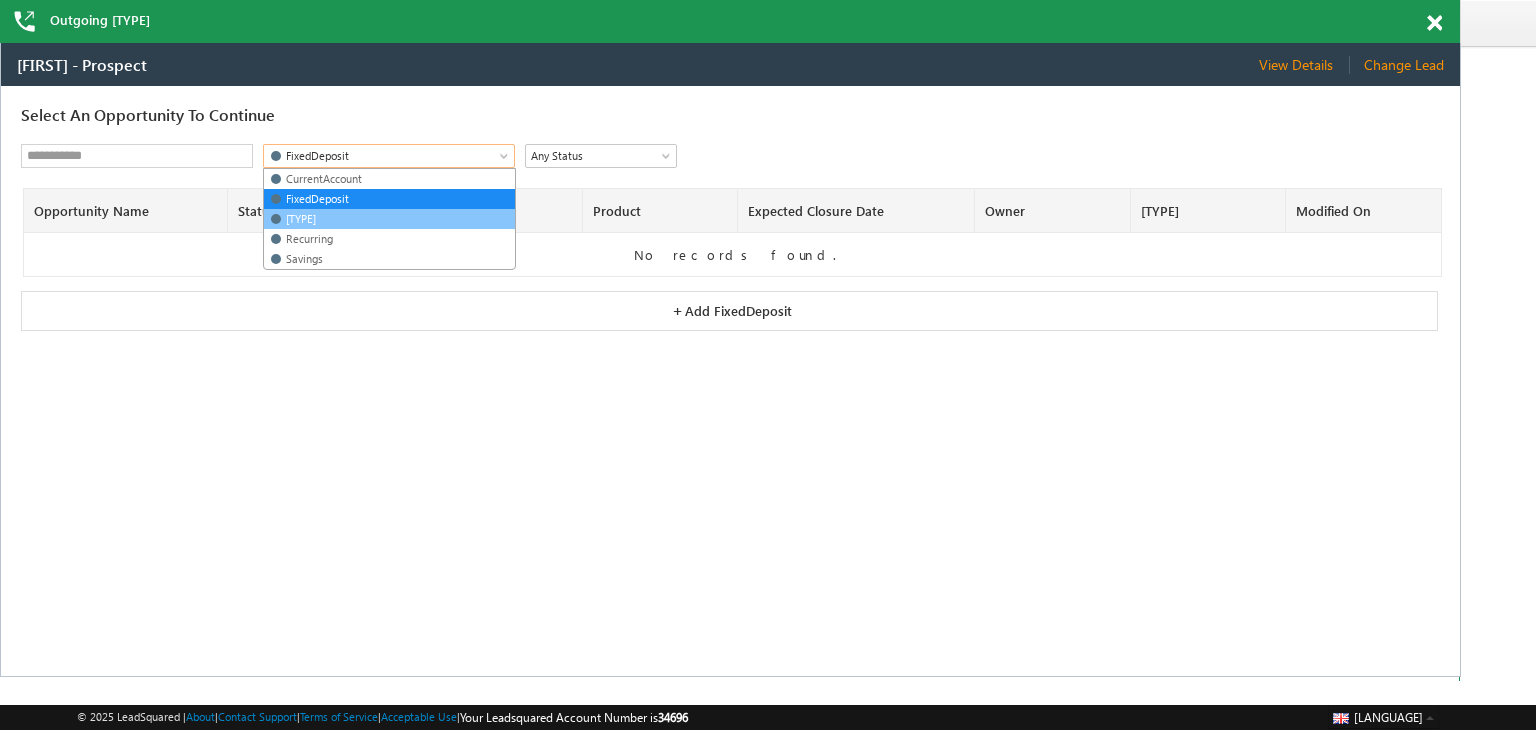 click on "Opportunity" at bounding box center [388, 219] 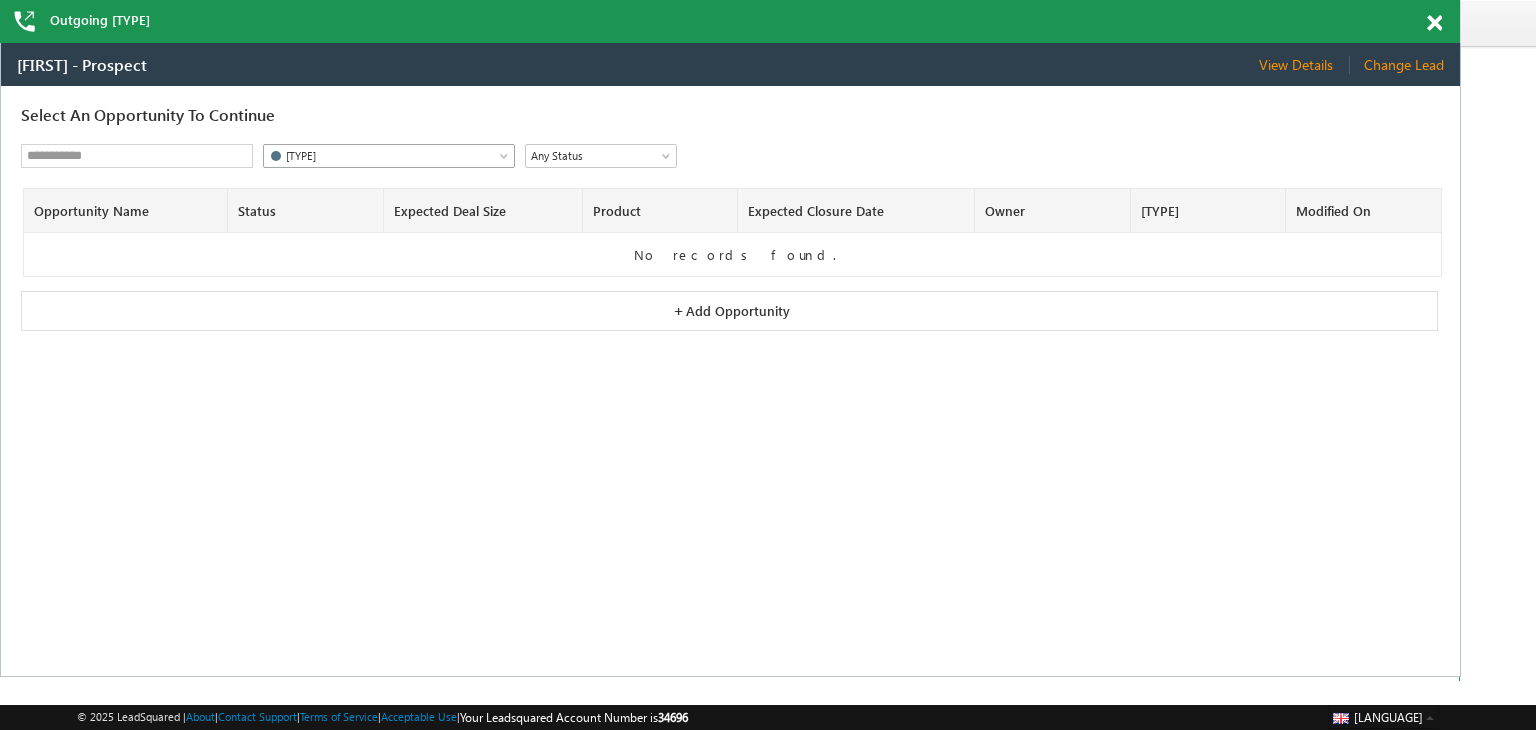 click on "Opportunity" at bounding box center [374, 156] 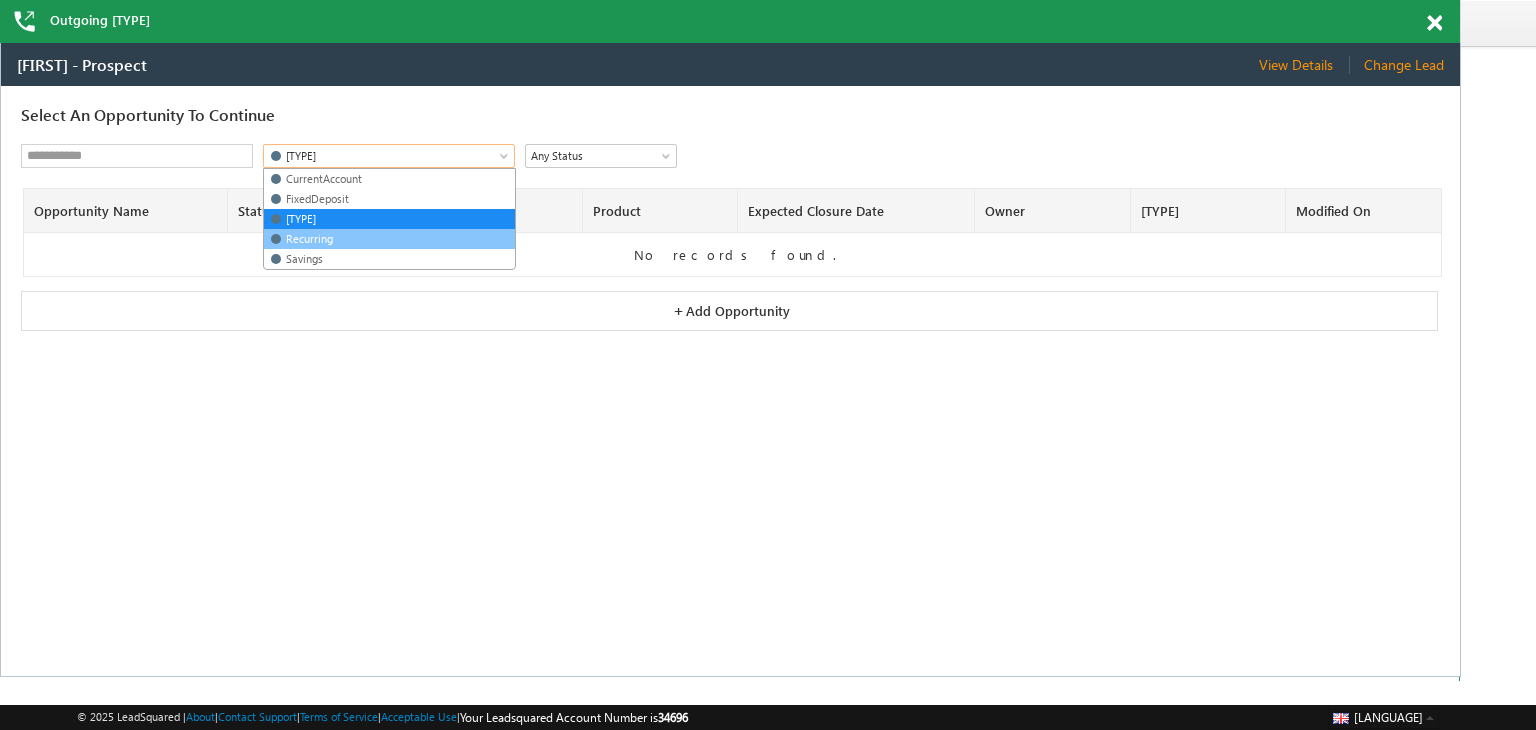 click on "Recurring" at bounding box center (388, 239) 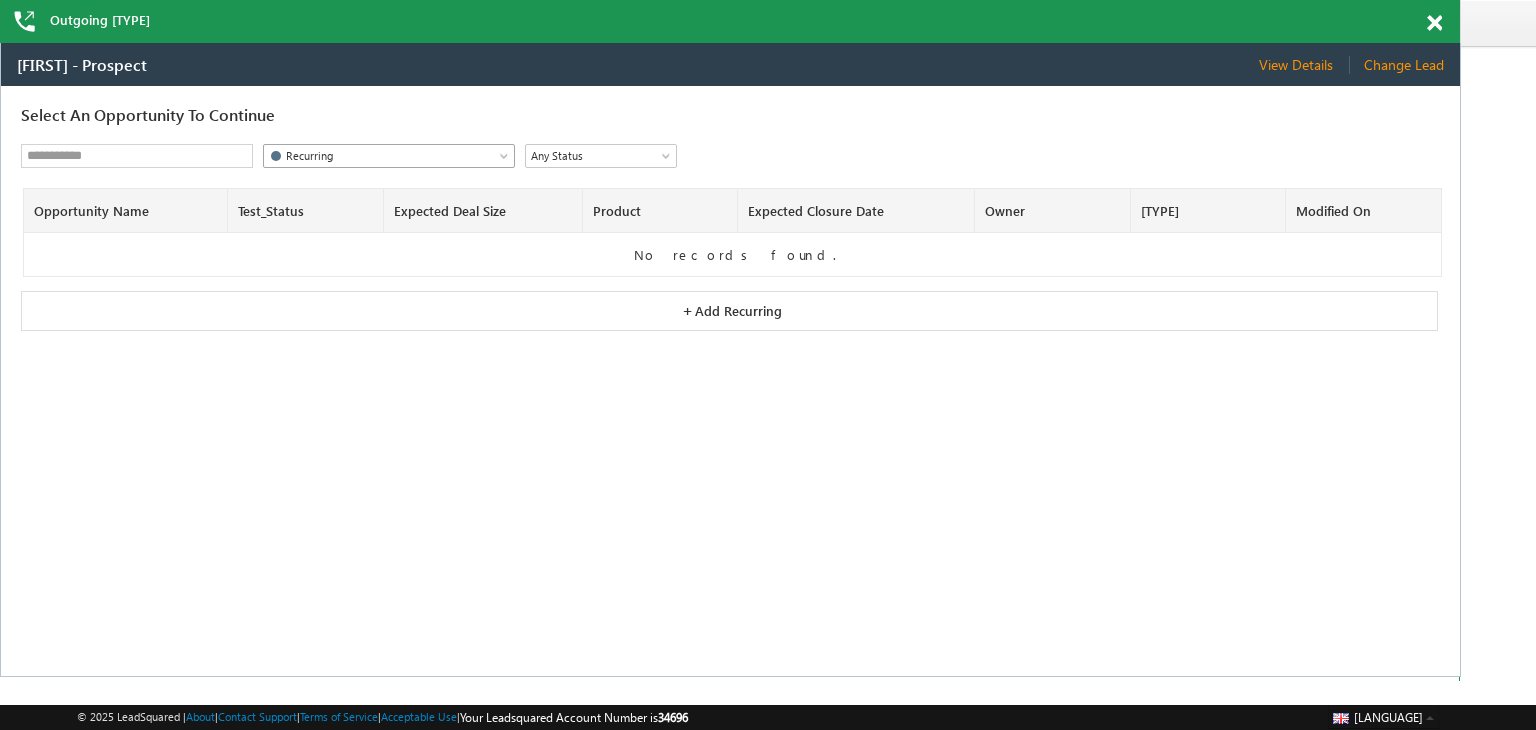 click on "Recurring" at bounding box center (374, 156) 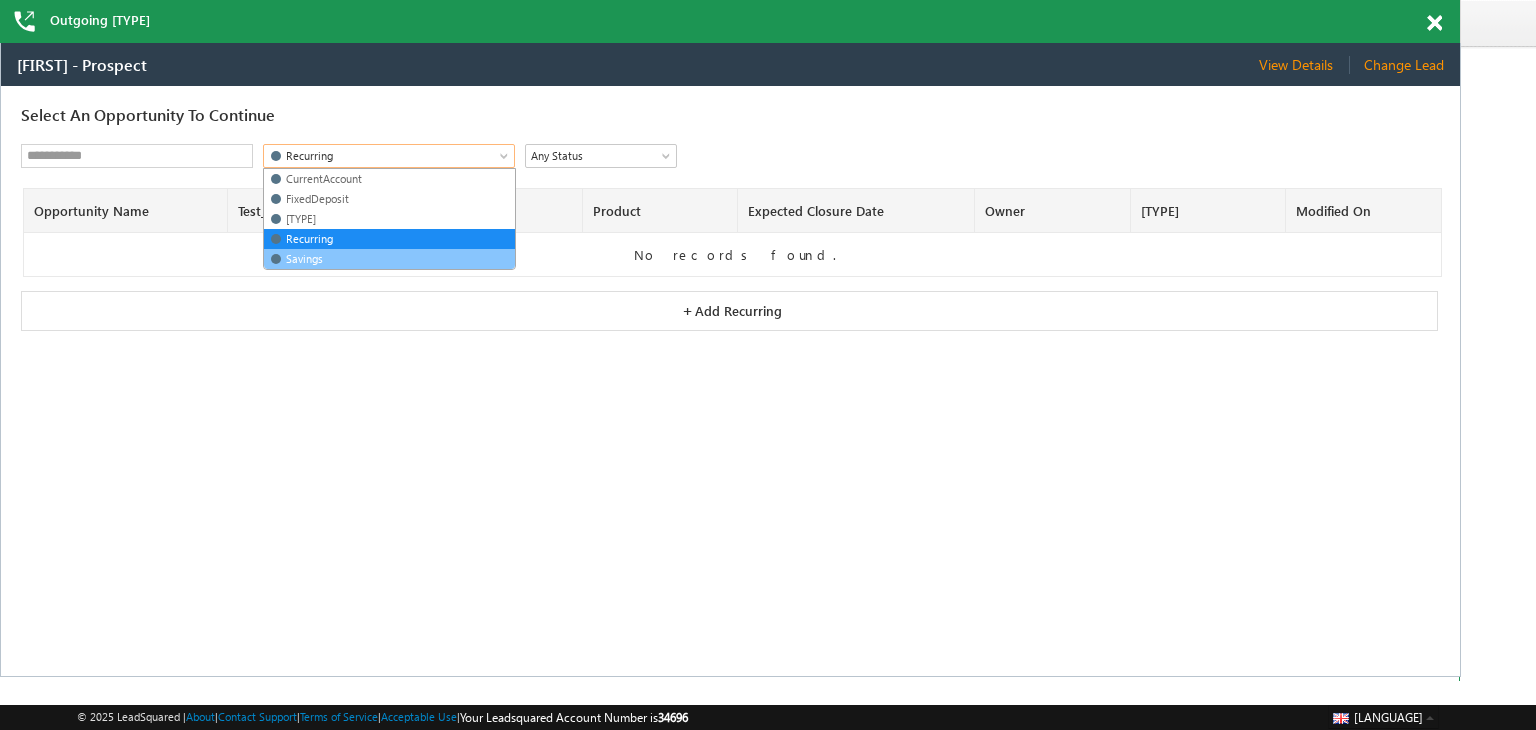 click on "Savings" at bounding box center [388, 259] 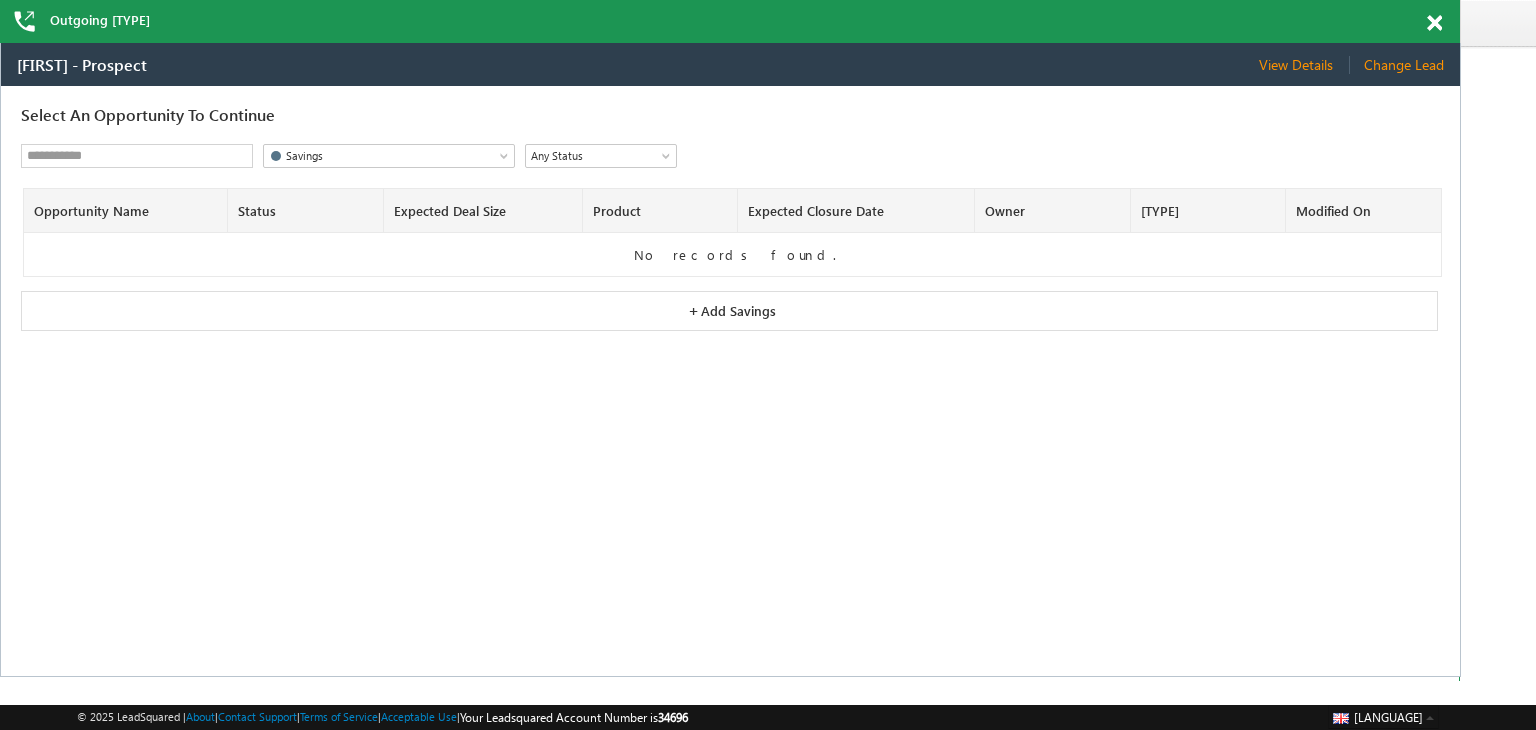 click on "View Details" at bounding box center [1303, 65] 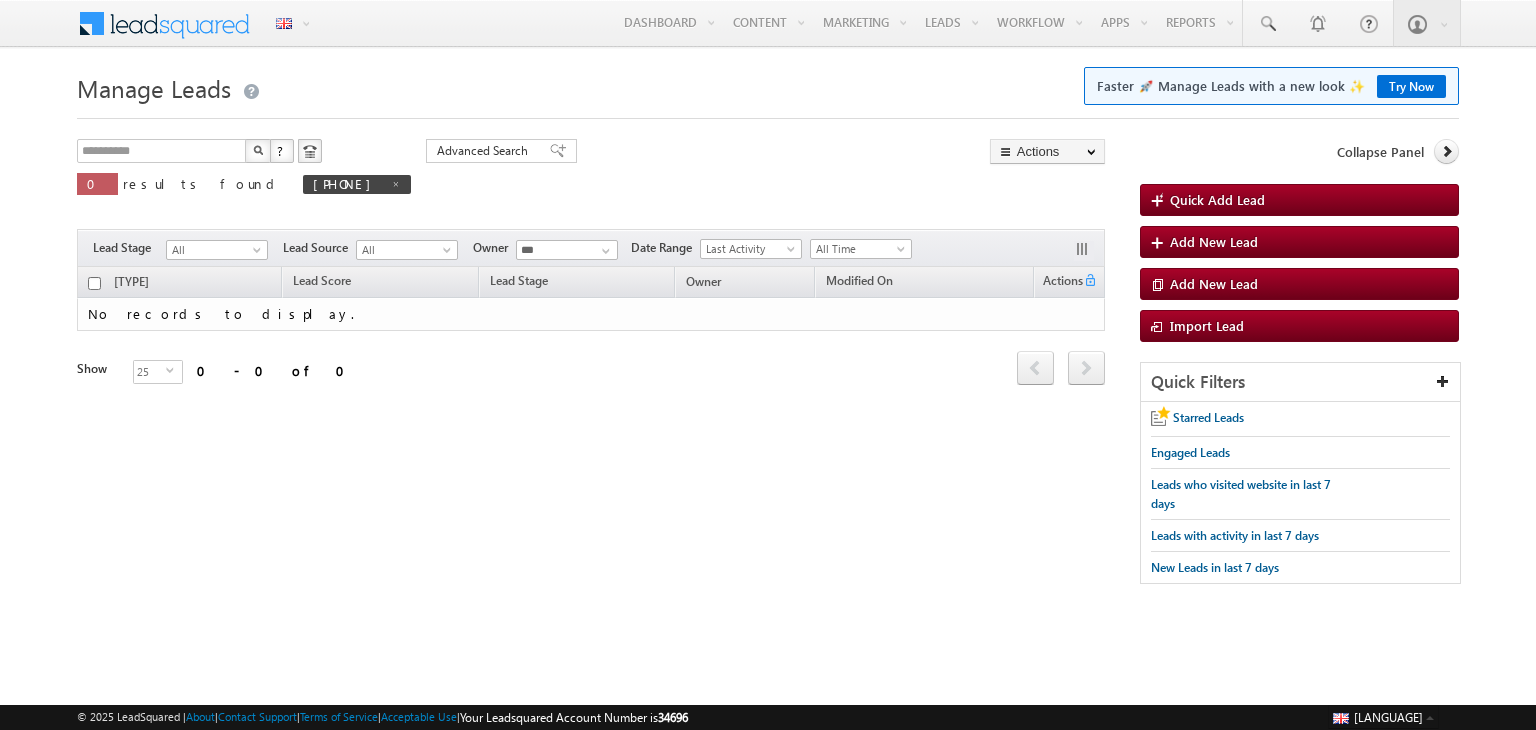 click at bounding box center (258, 150) 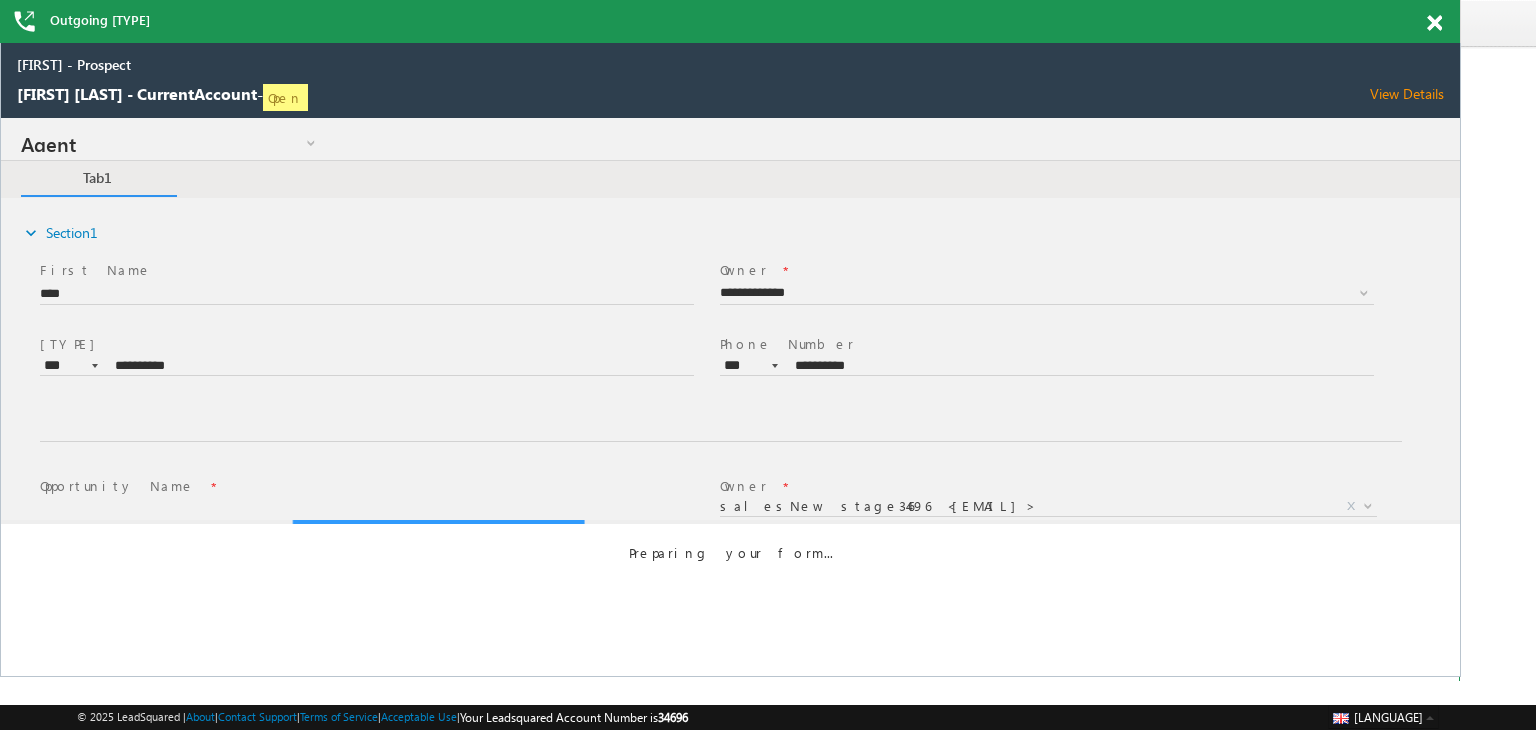 scroll, scrollTop: 0, scrollLeft: 0, axis: both 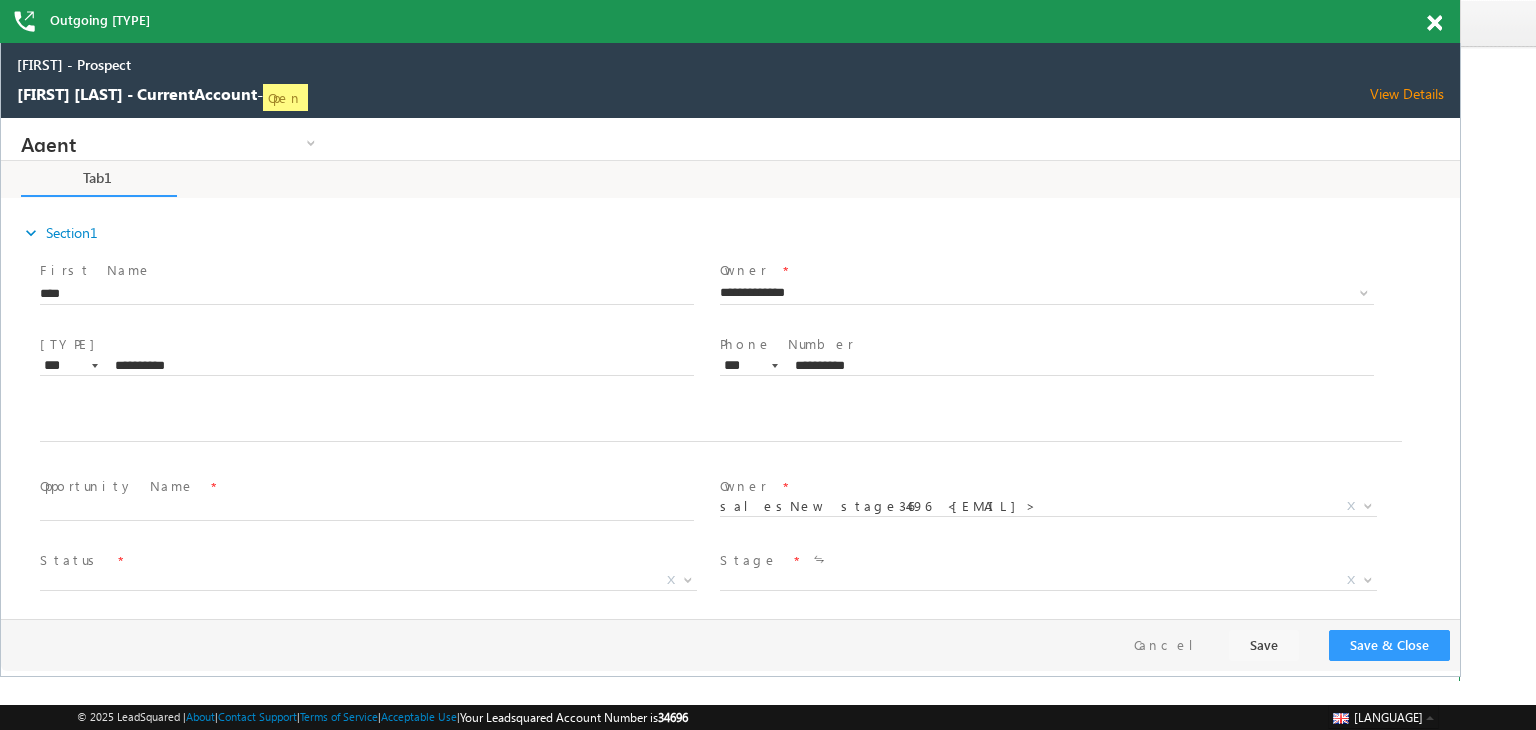 click on "View Details" at bounding box center (1414, 94) 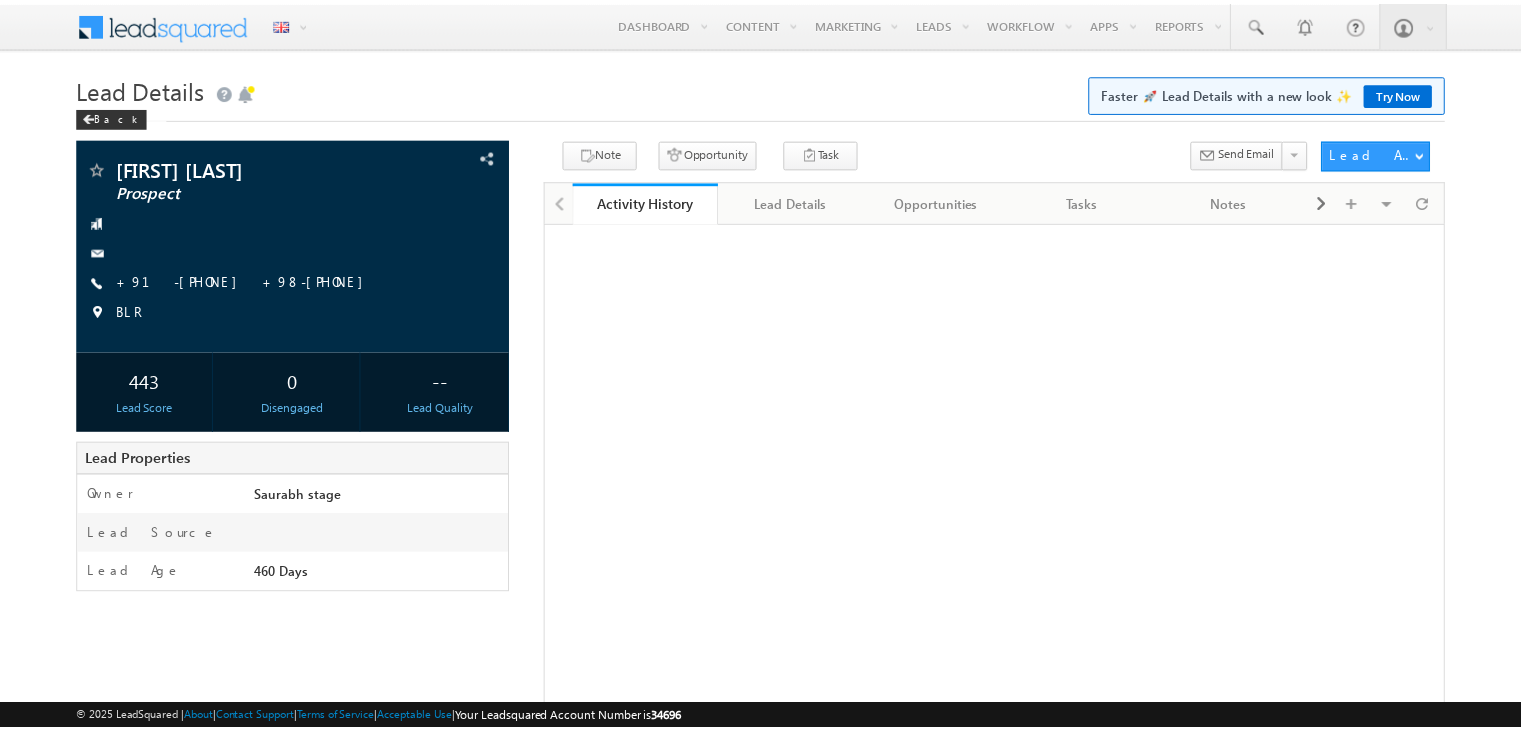 scroll, scrollTop: 0, scrollLeft: 0, axis: both 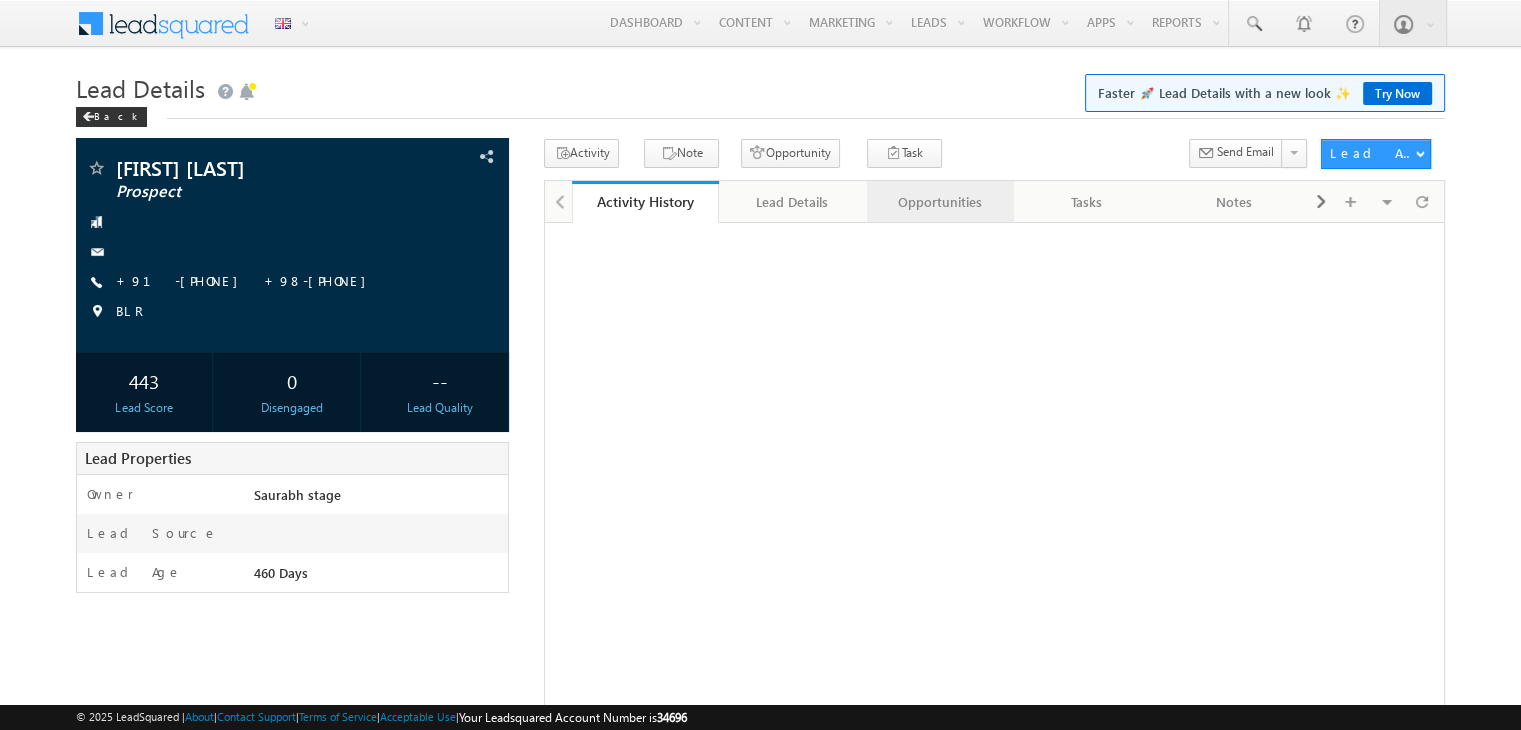 click on "Opportunities" at bounding box center (939, 202) 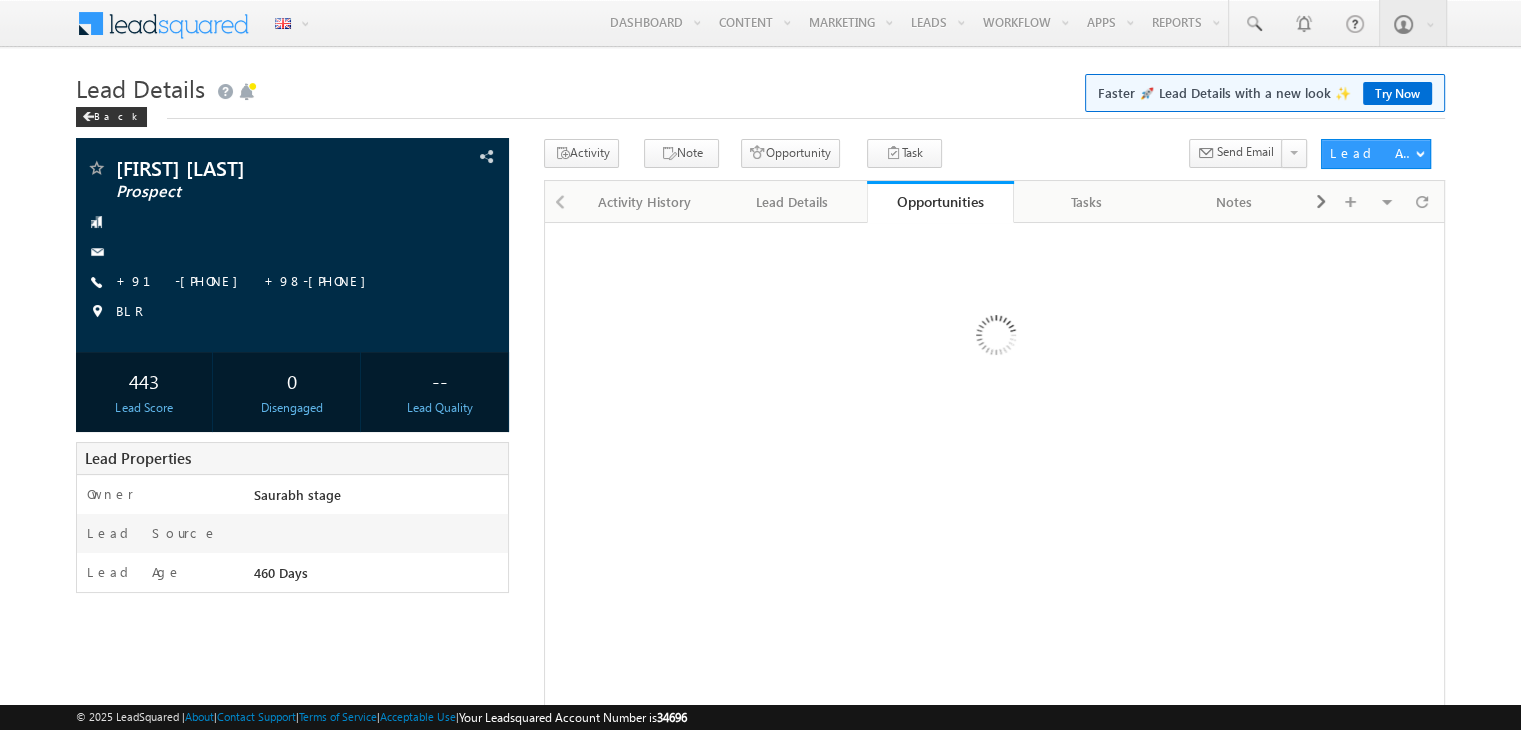 scroll, scrollTop: 0, scrollLeft: 0, axis: both 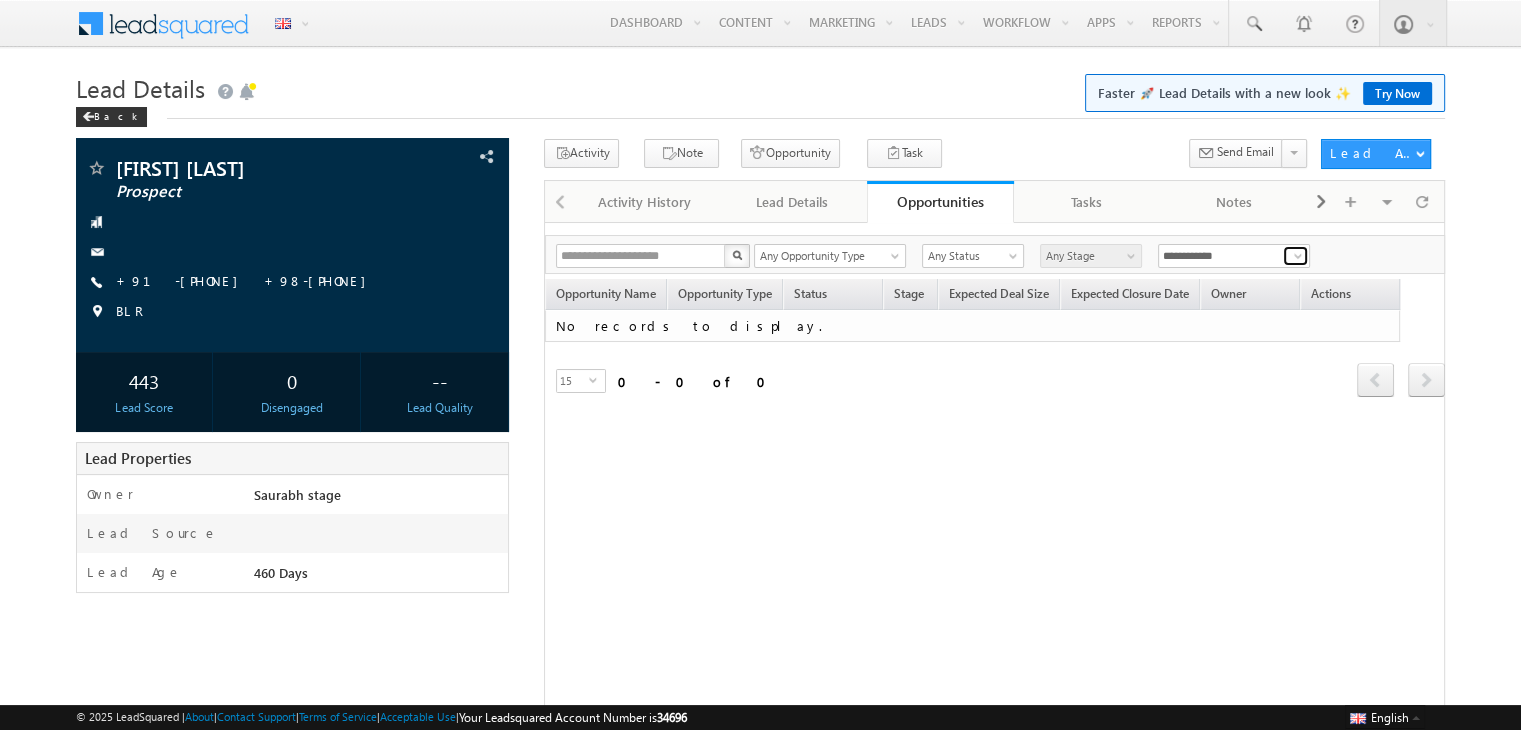click at bounding box center (1298, 256) 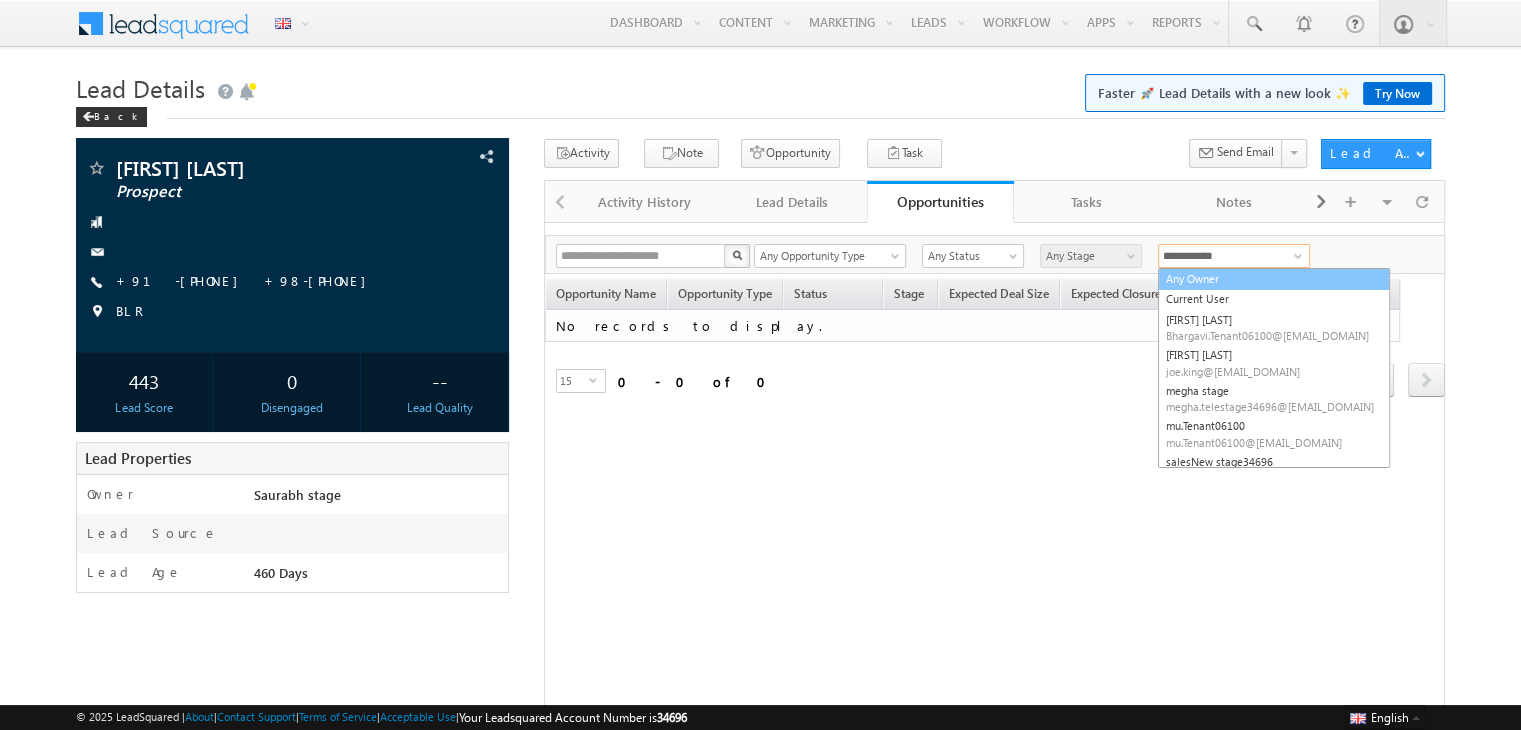 click on "Any Owner" at bounding box center (1274, 279) 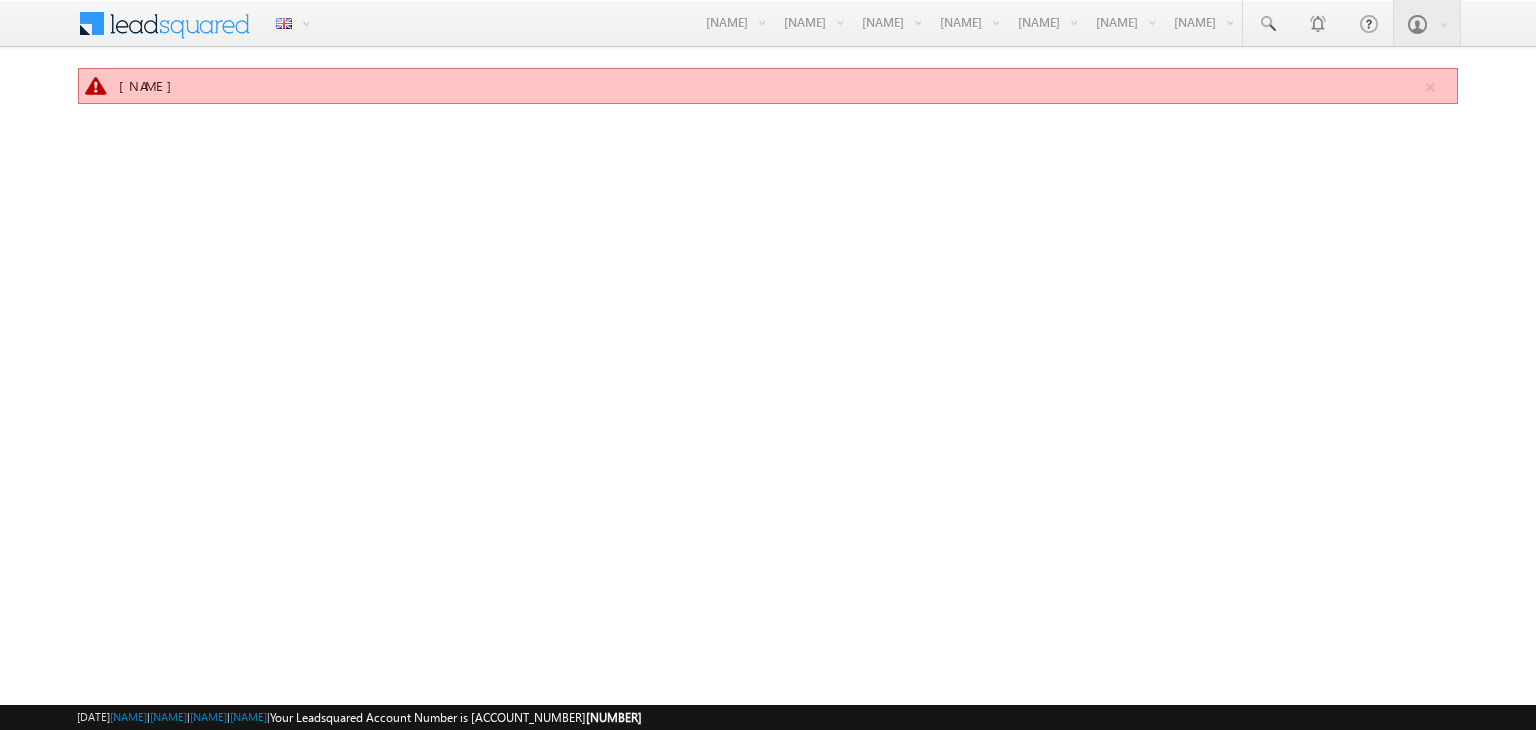 scroll, scrollTop: 0, scrollLeft: 0, axis: both 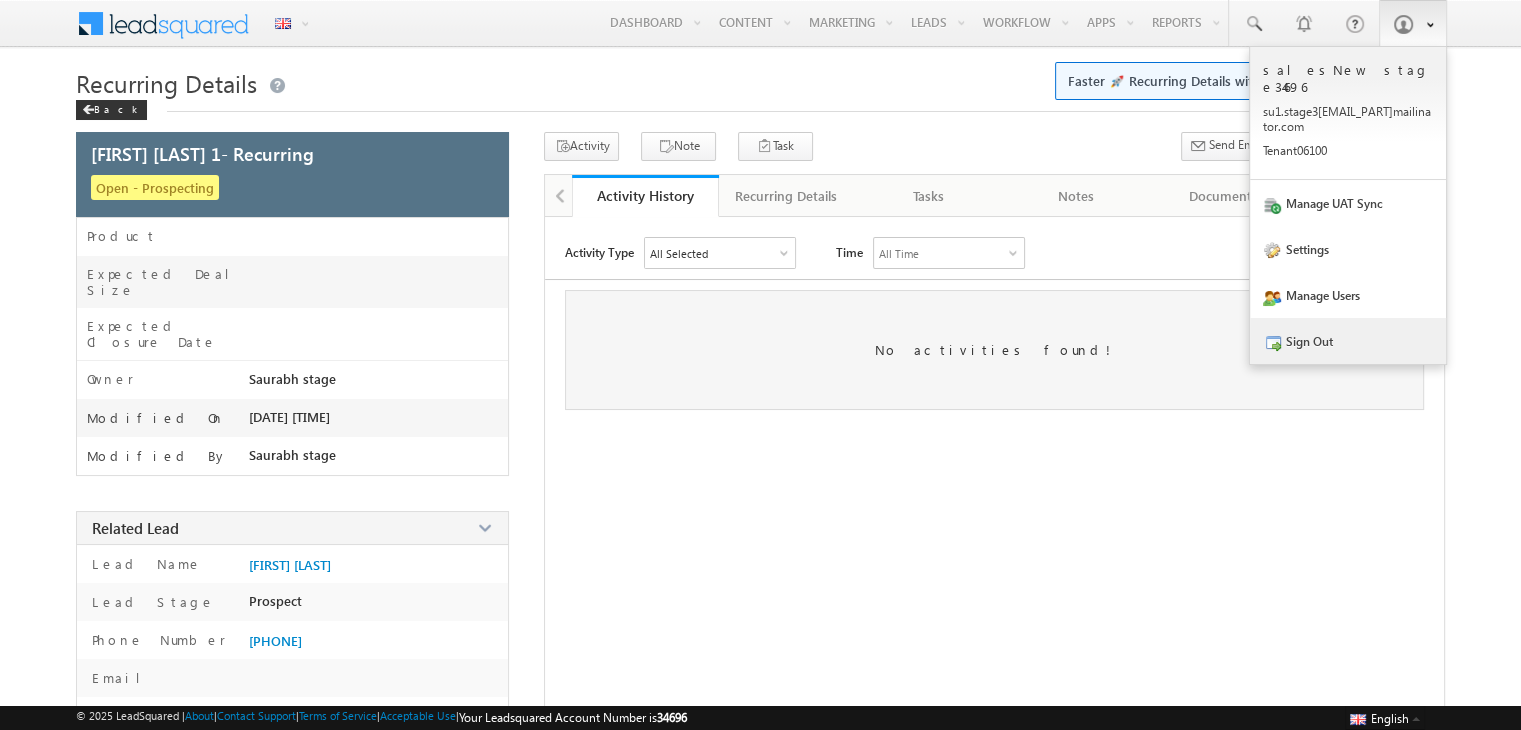 click on "Sign Out" at bounding box center [1348, 341] 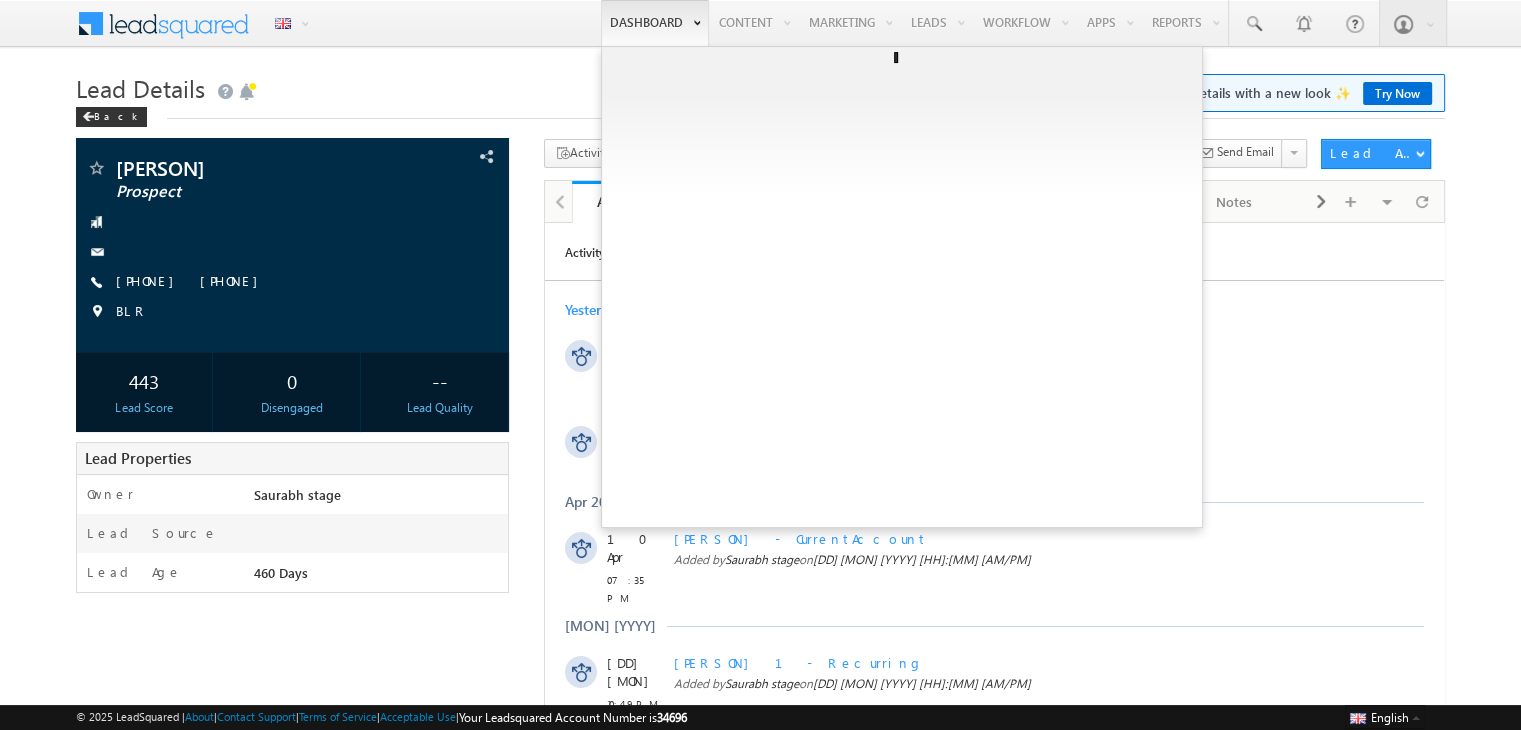 scroll, scrollTop: 0, scrollLeft: 0, axis: both 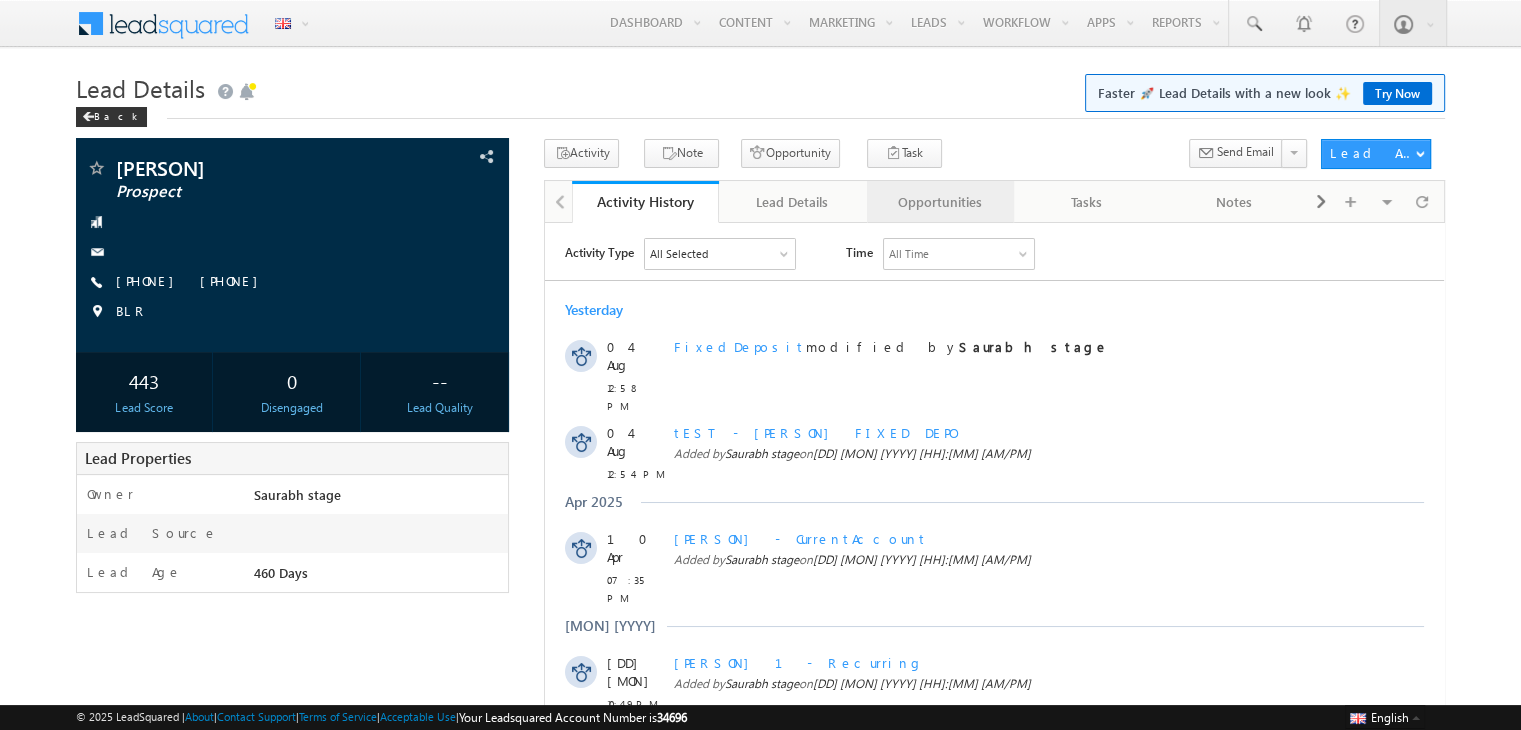 click on "Opportunities" at bounding box center (939, 202) 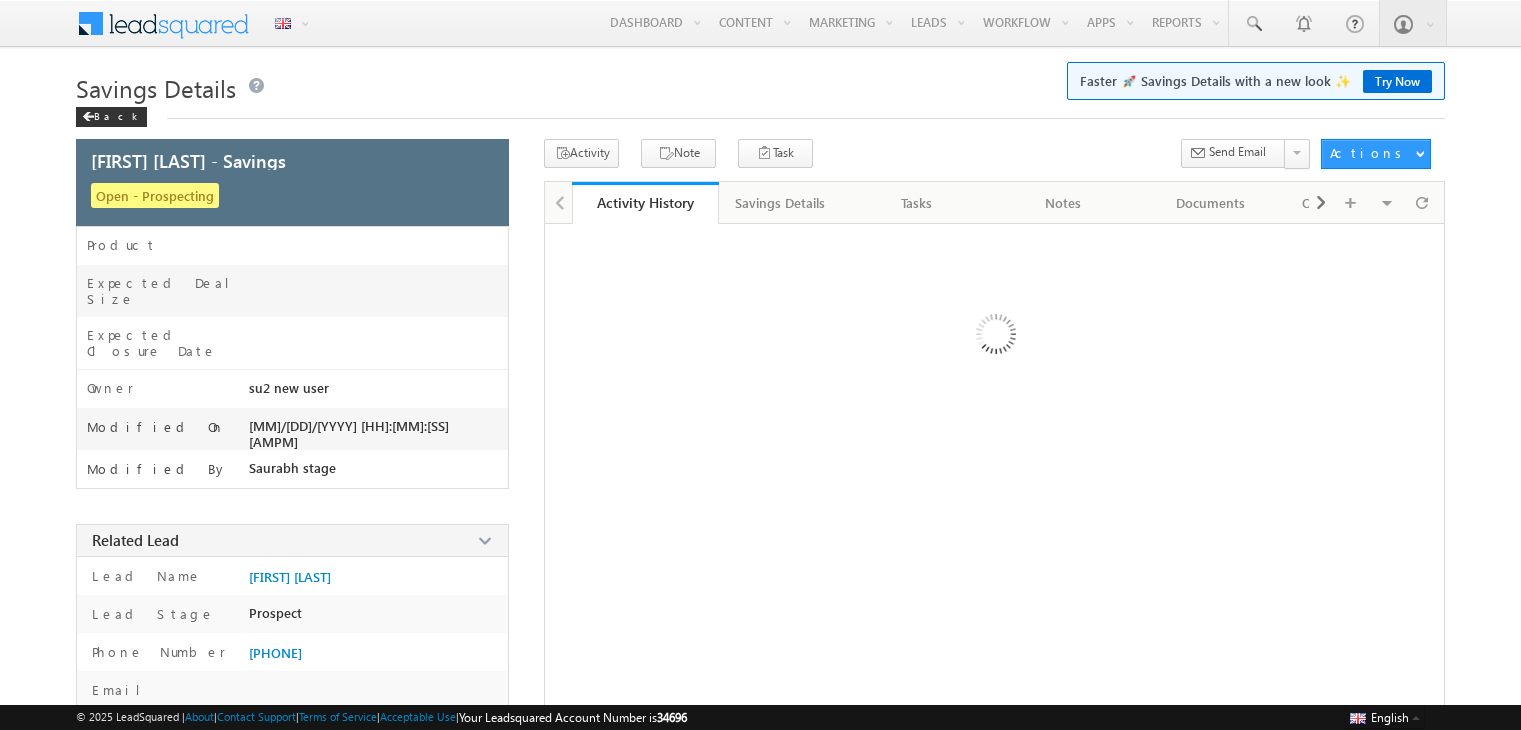 scroll, scrollTop: 0, scrollLeft: 0, axis: both 